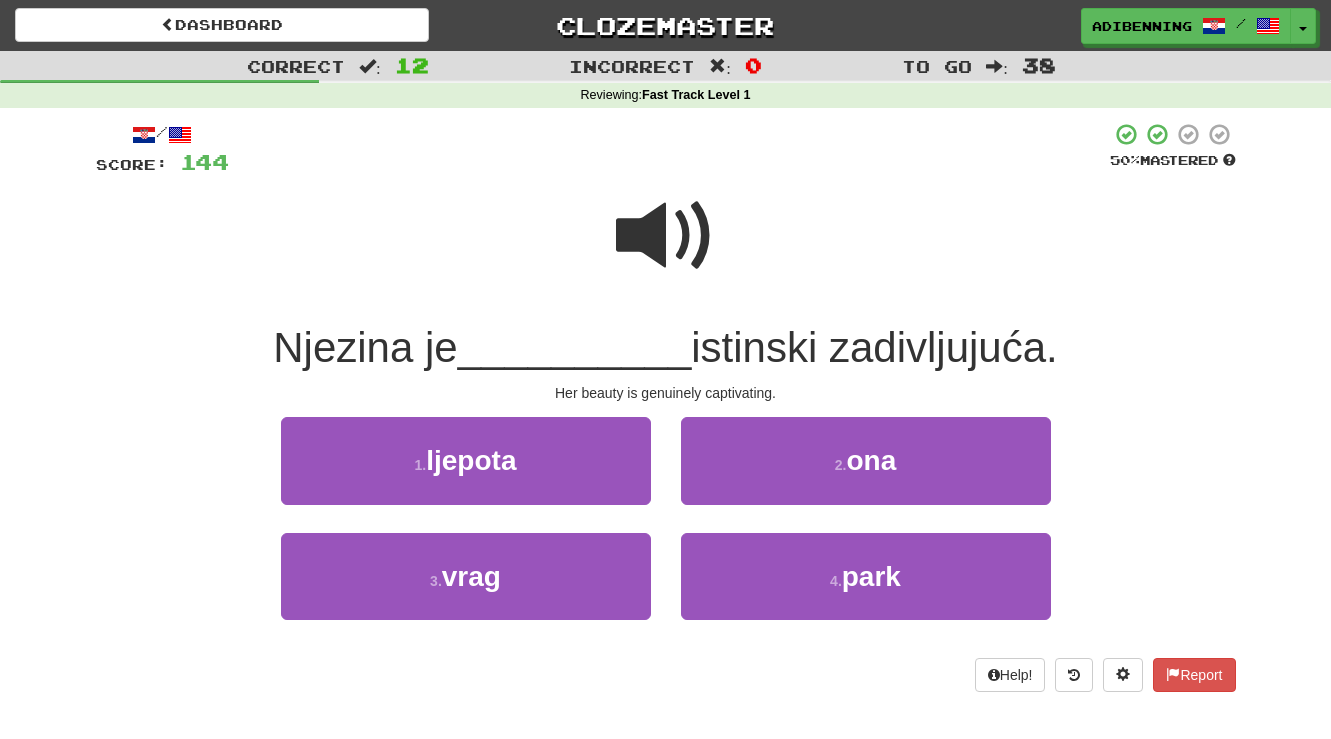scroll, scrollTop: 3, scrollLeft: 0, axis: vertical 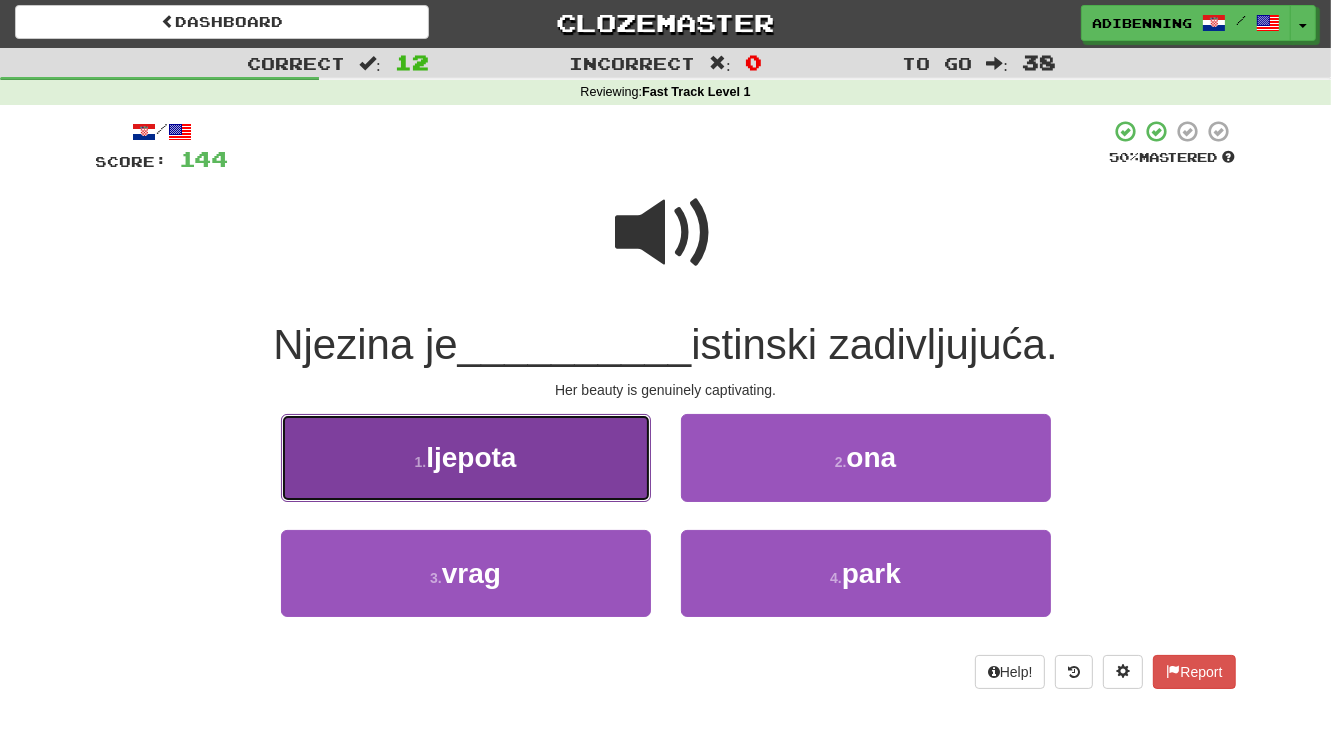 click on "ljepota" at bounding box center [471, 457] 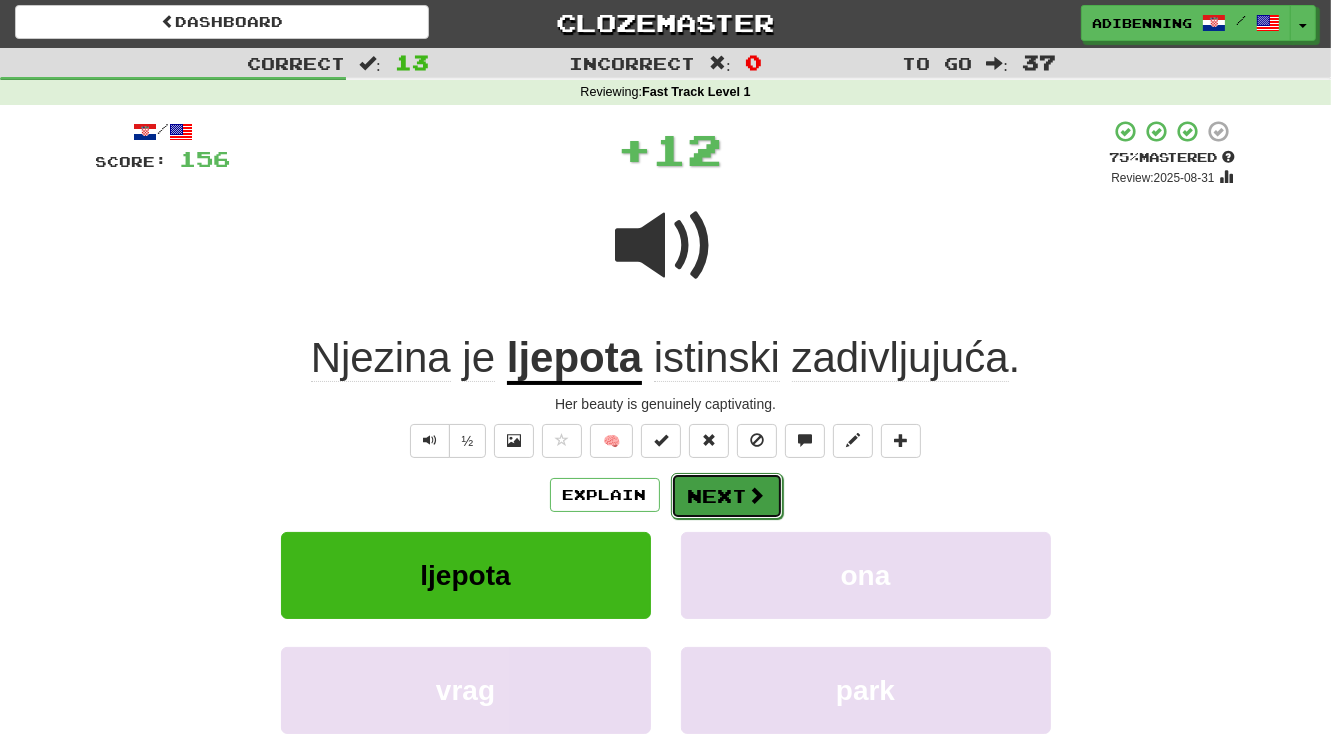 click on "Next" at bounding box center [727, 496] 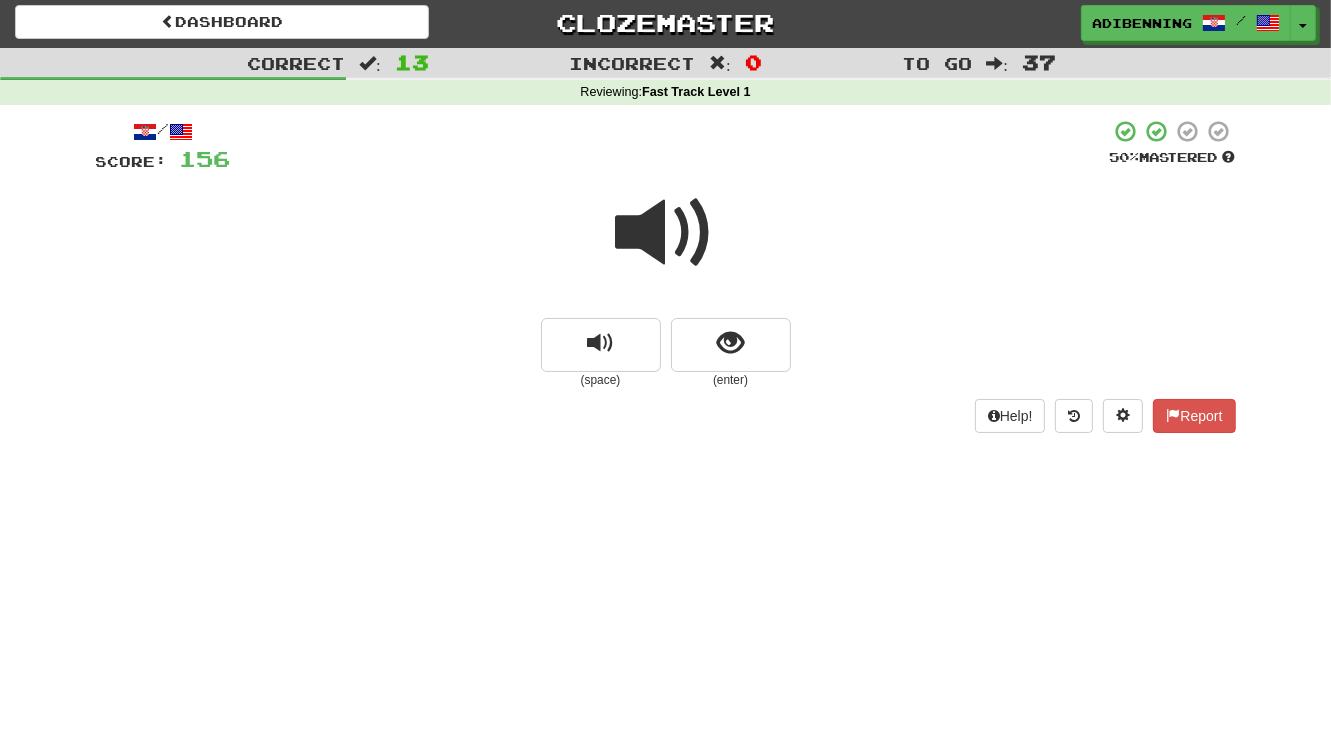 click at bounding box center (666, 233) 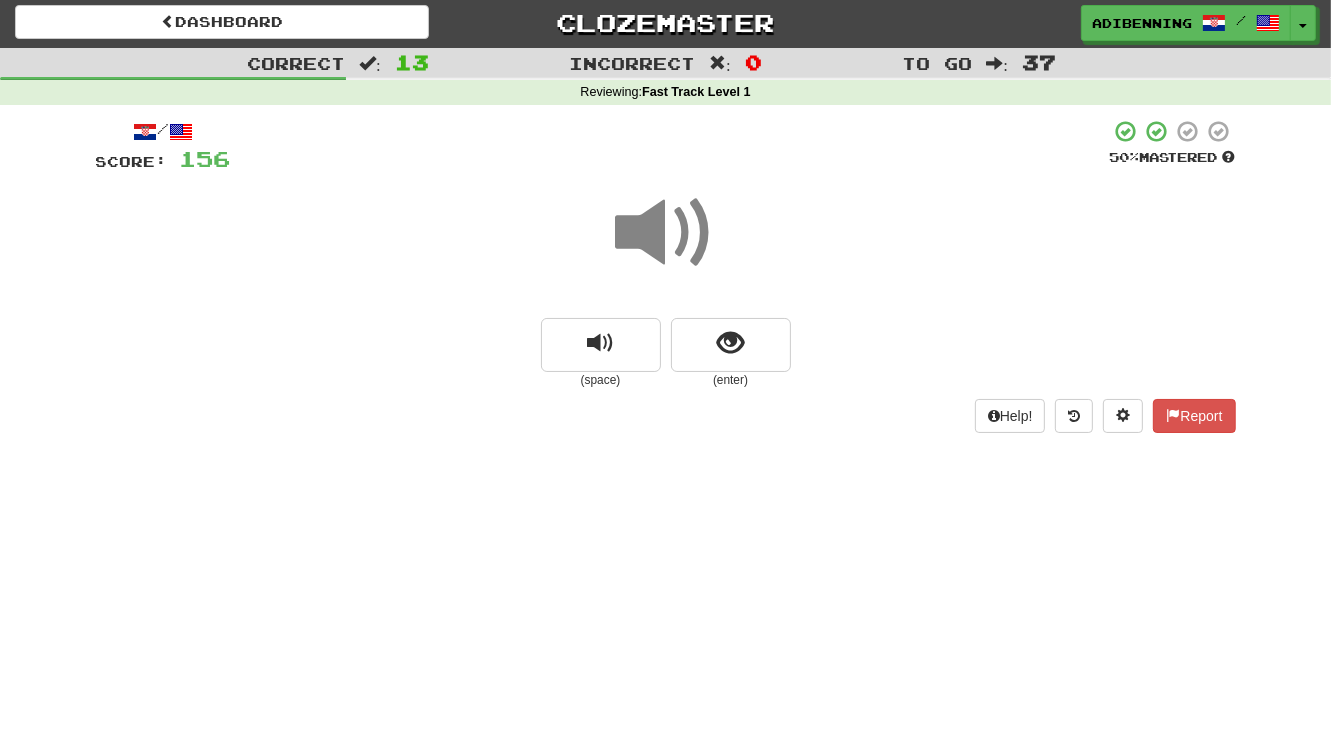 click at bounding box center [666, 233] 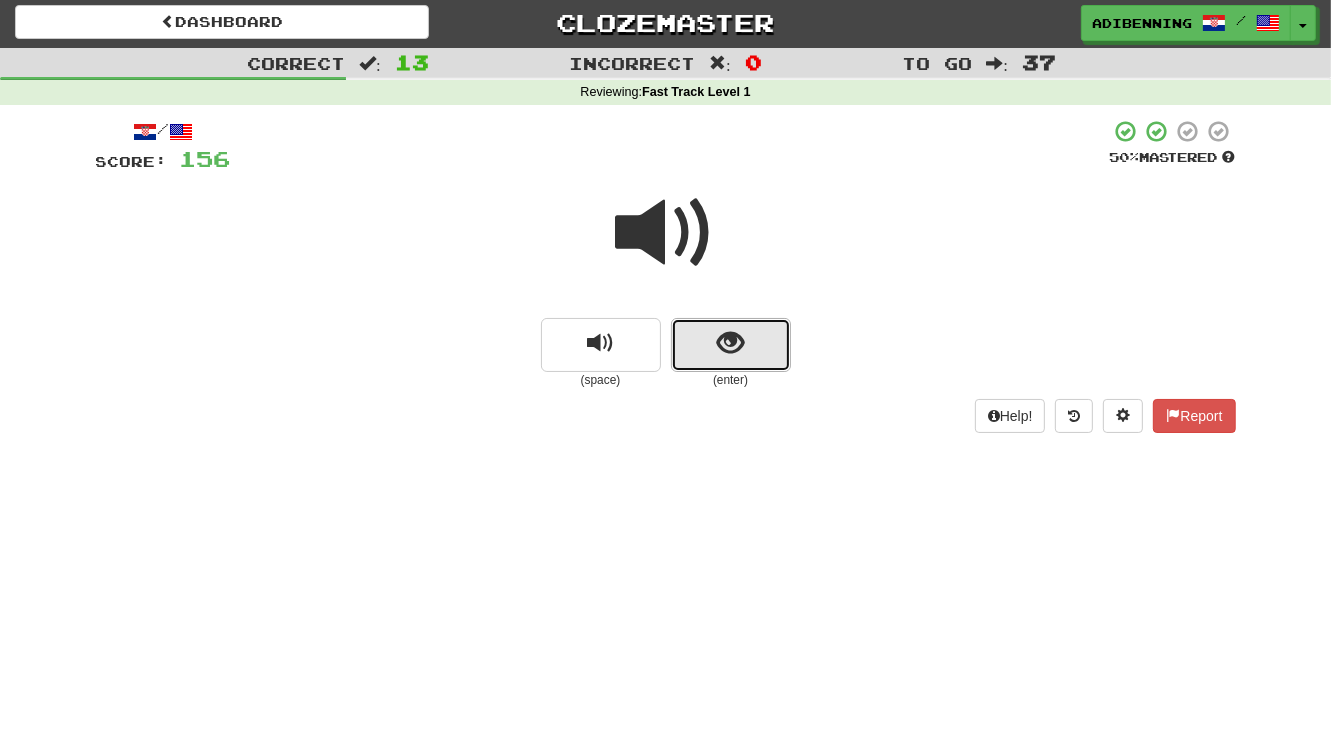 click at bounding box center (730, 343) 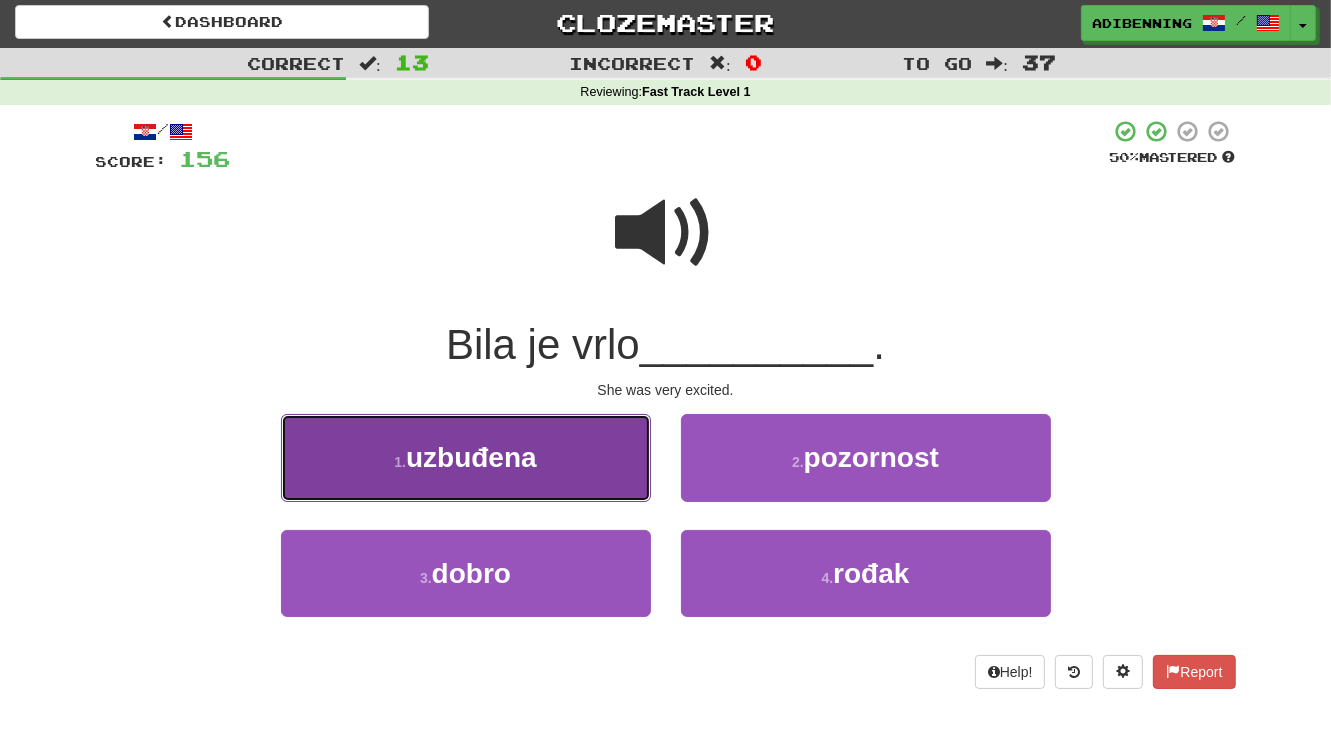 click on "1 .  uzbuđena" at bounding box center (466, 457) 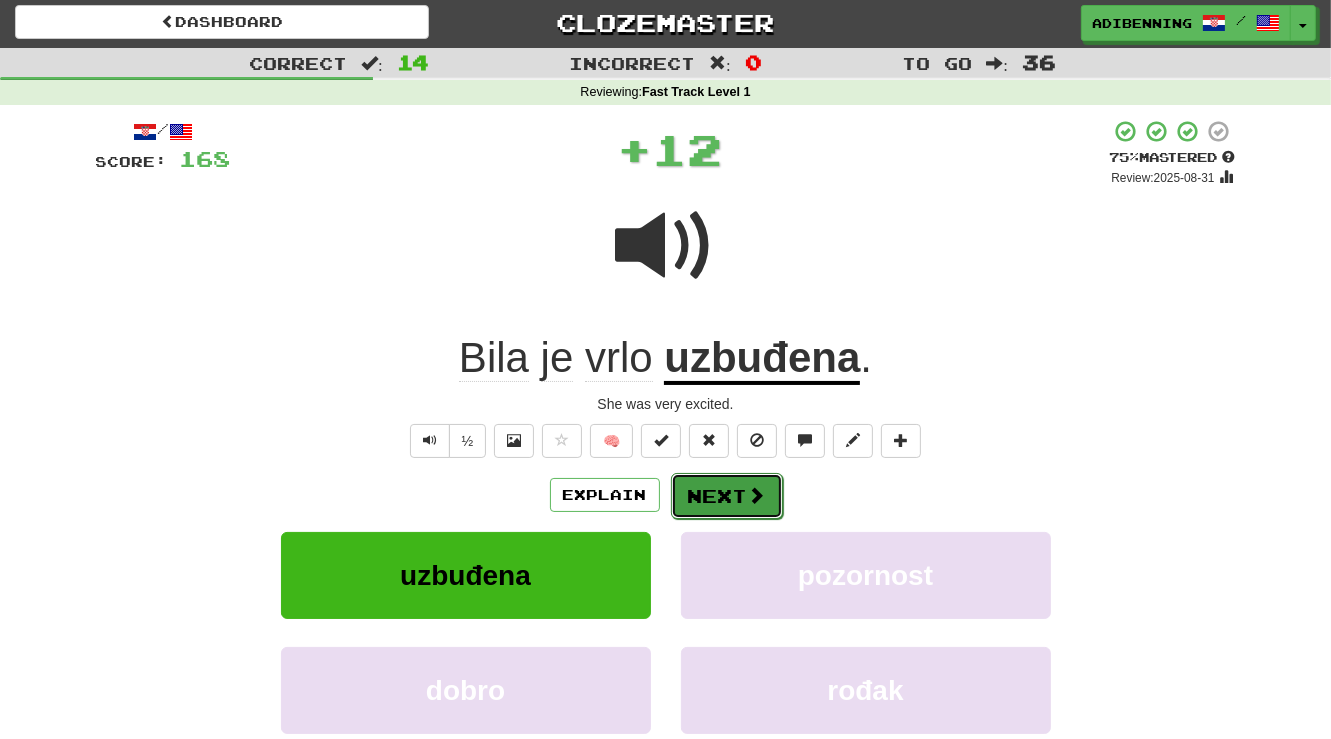 click on "Next" at bounding box center (727, 496) 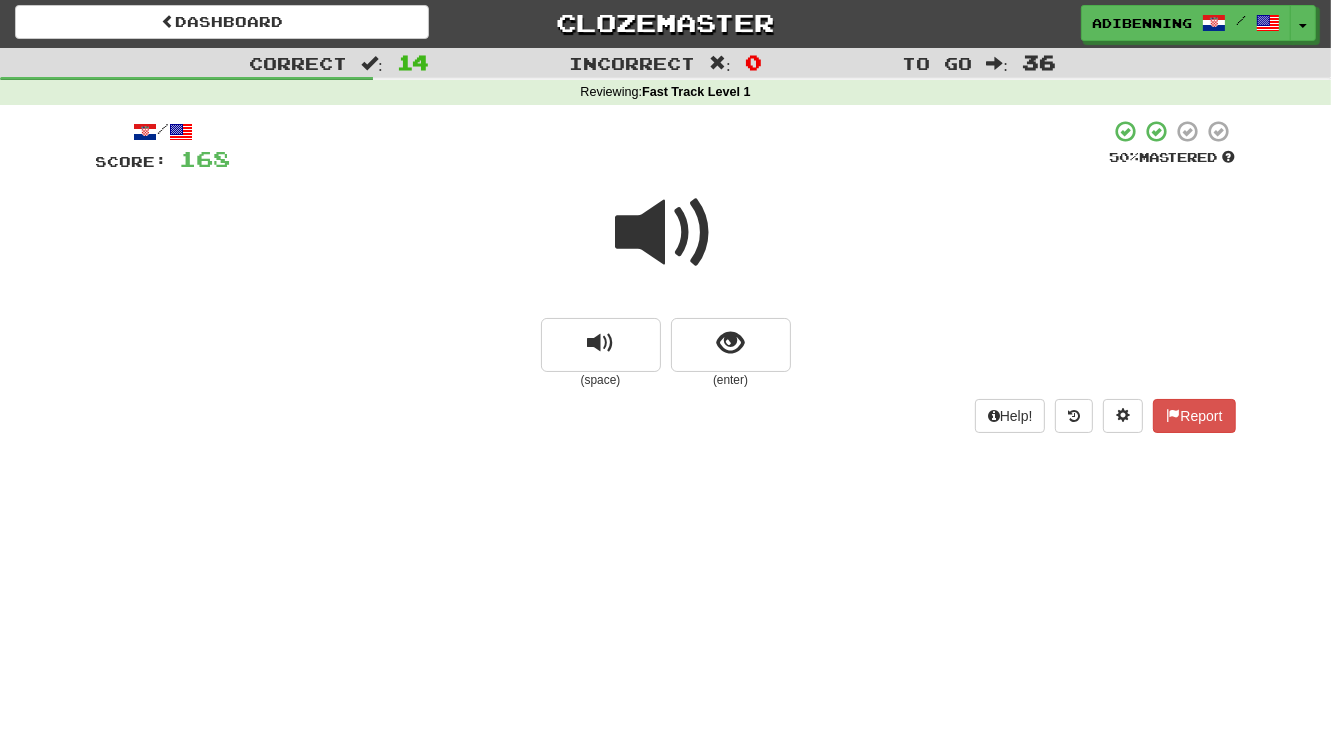 click at bounding box center [666, 233] 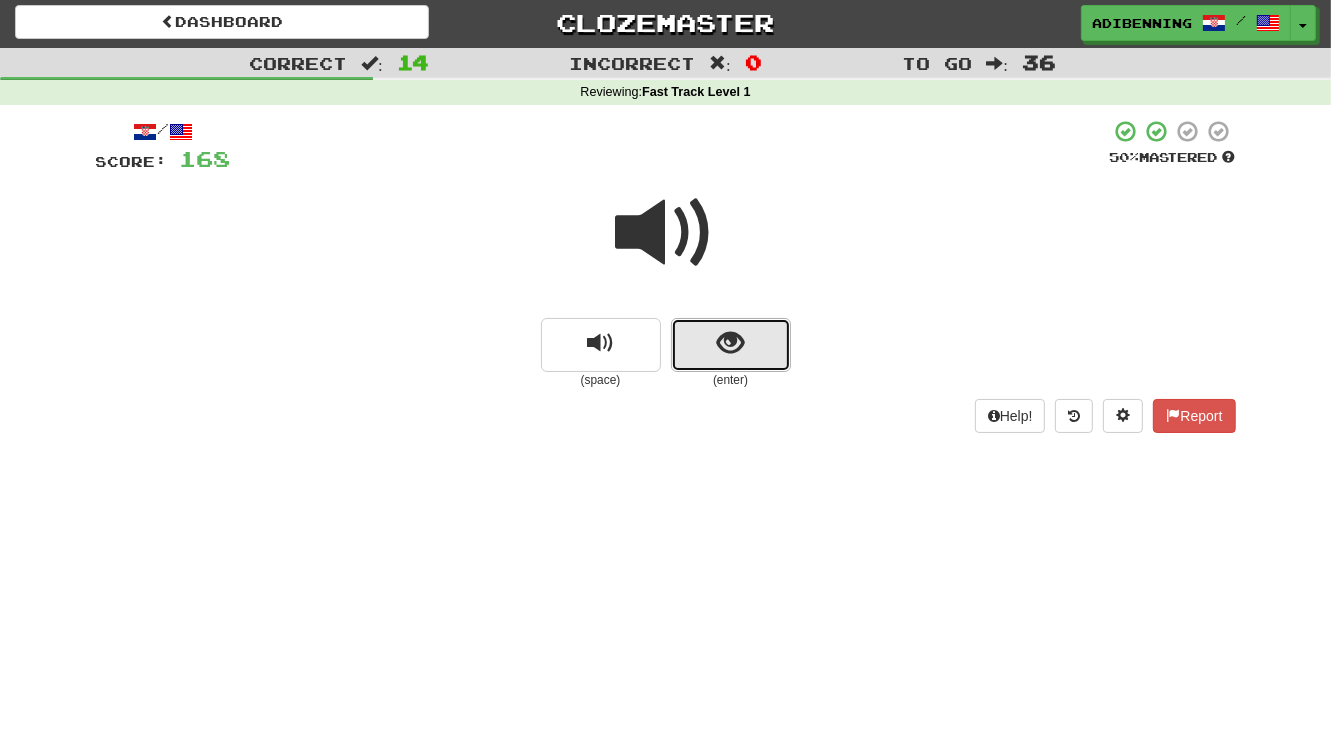 click at bounding box center [731, 345] 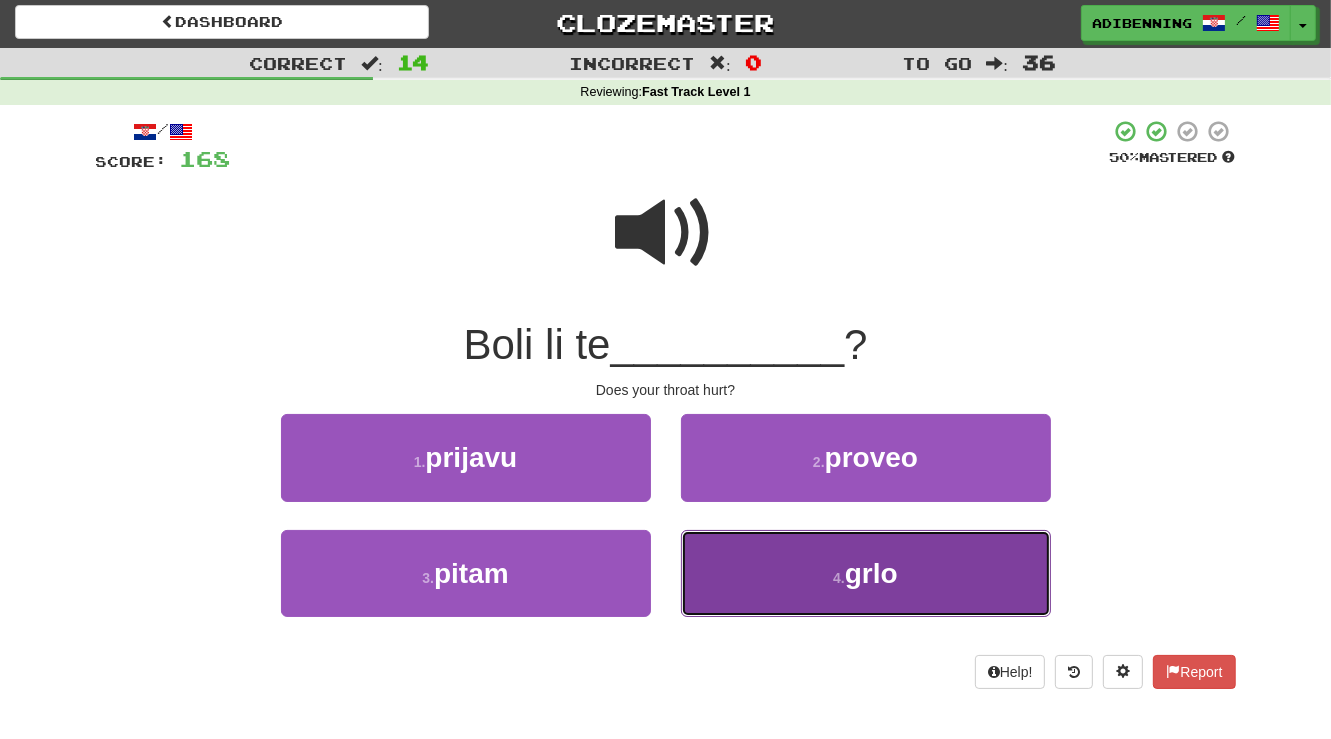 click on "4 .  grlo" at bounding box center (866, 573) 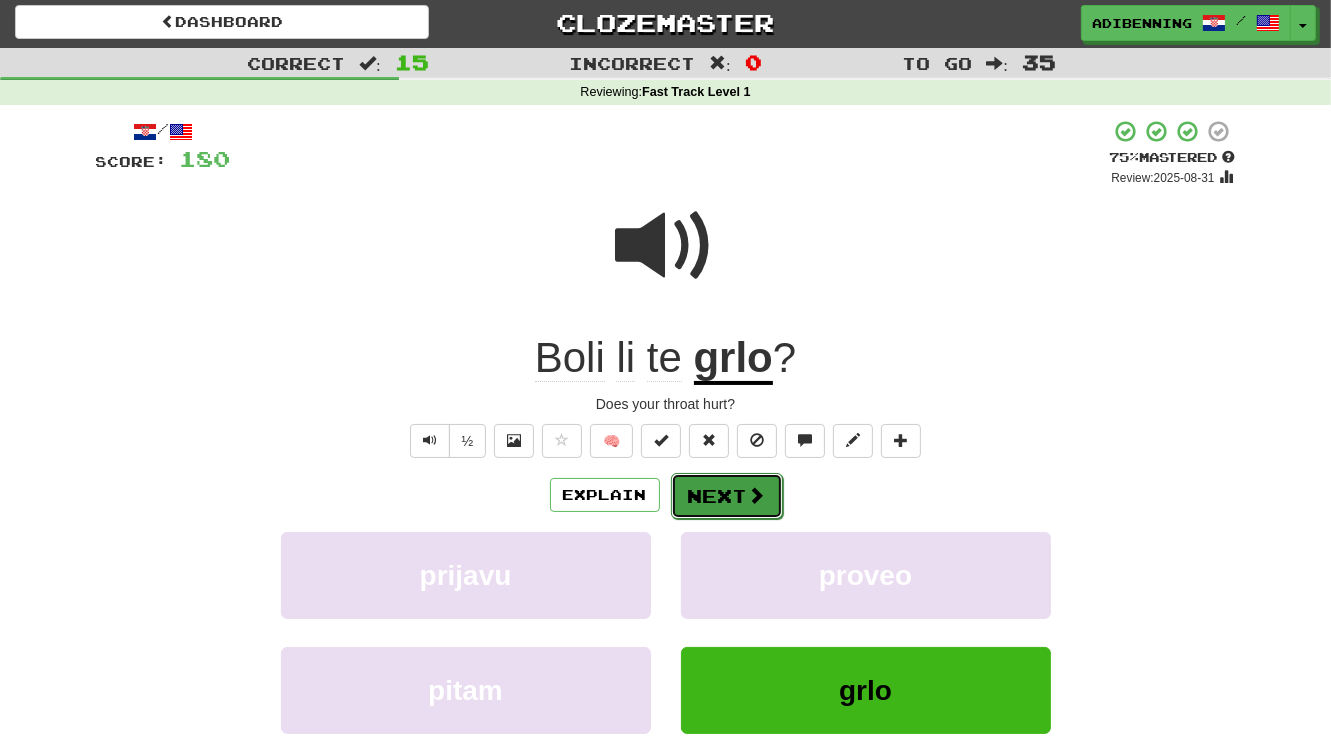 click on "Next" at bounding box center [727, 496] 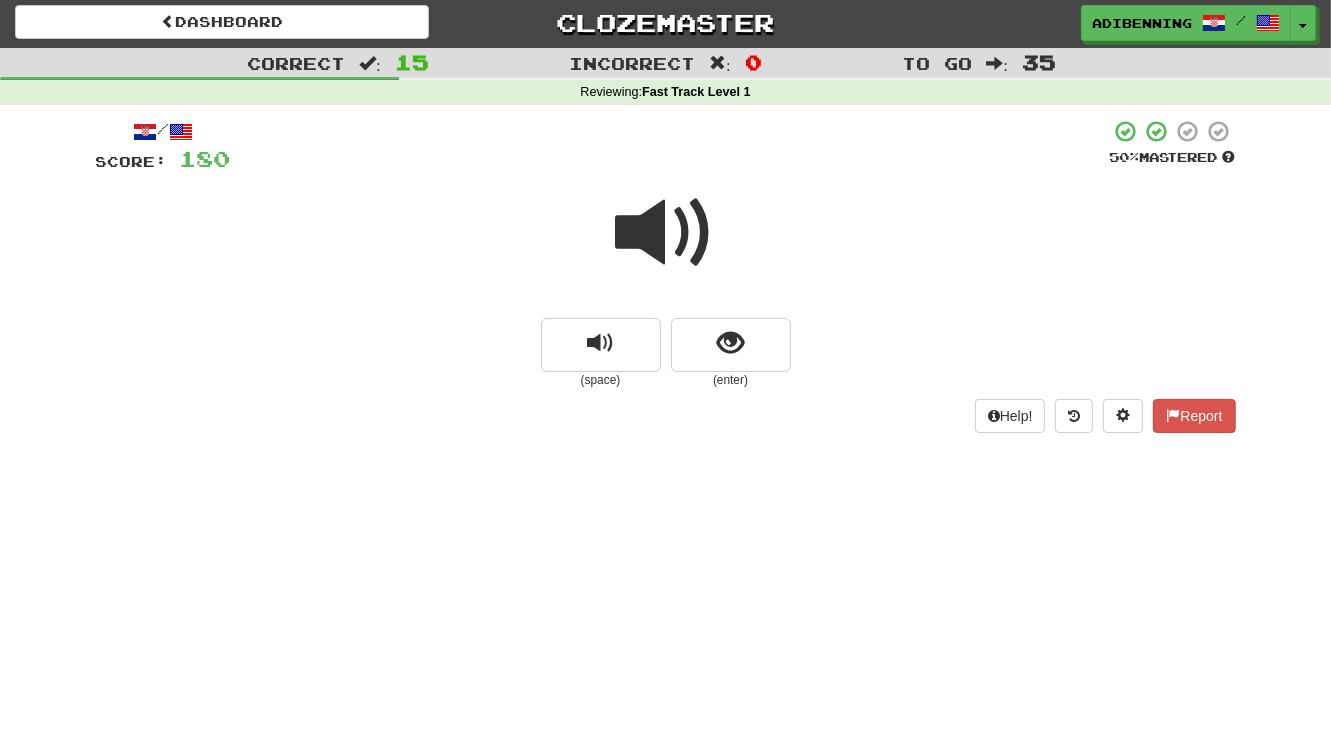 click at bounding box center [666, 233] 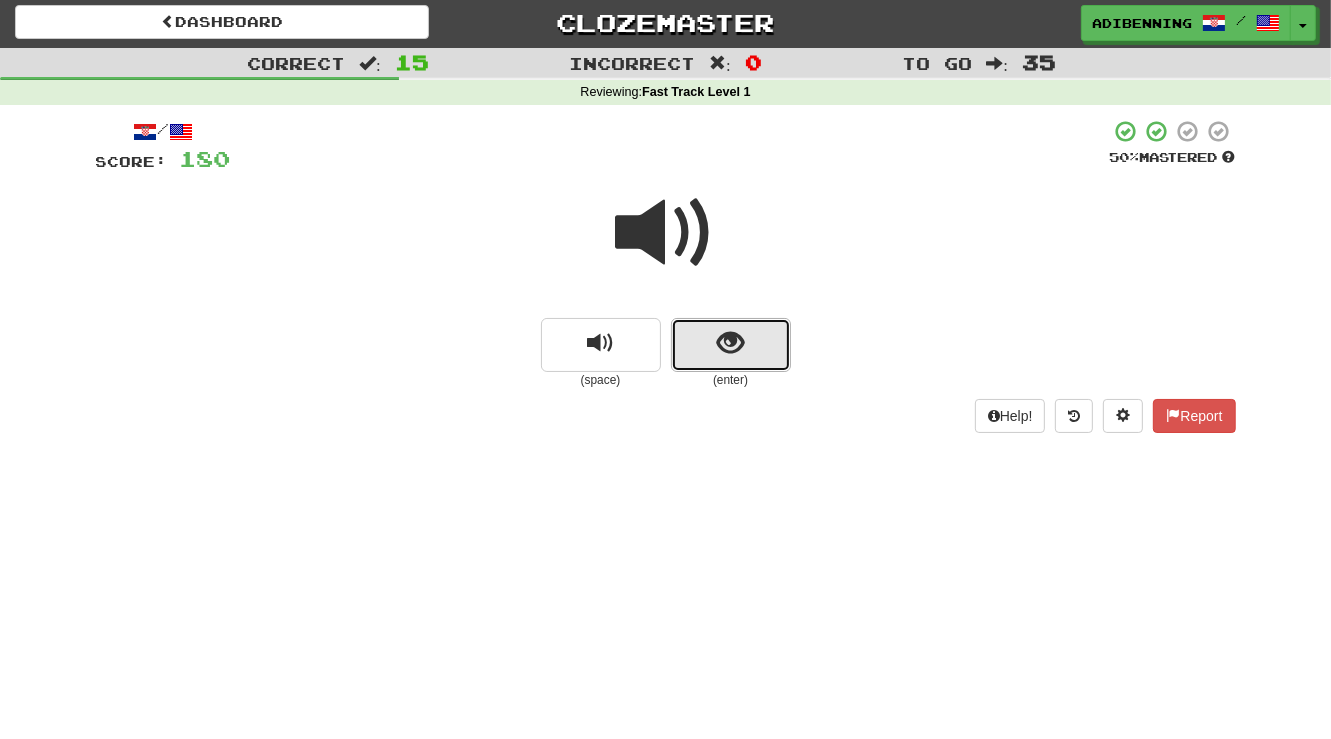 click at bounding box center (730, 343) 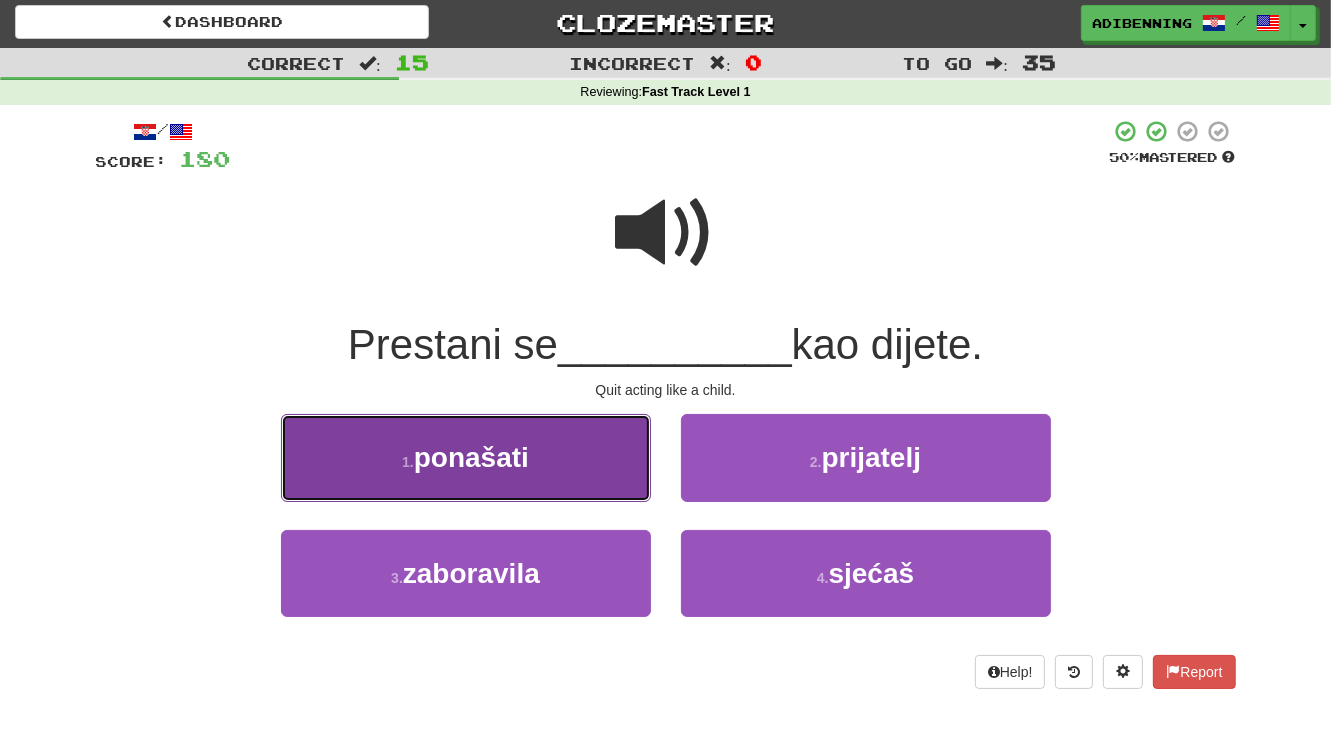 click on "1 .  ponašati" at bounding box center [466, 457] 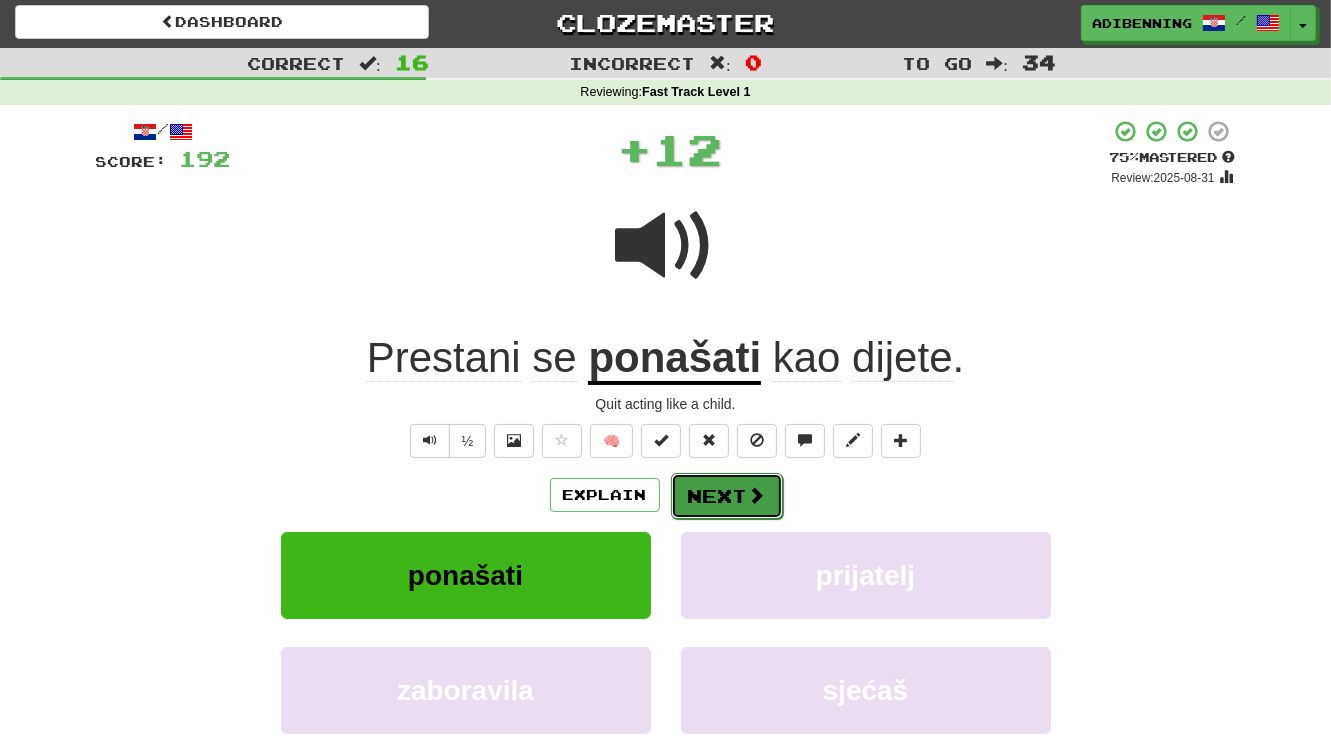 click at bounding box center [757, 495] 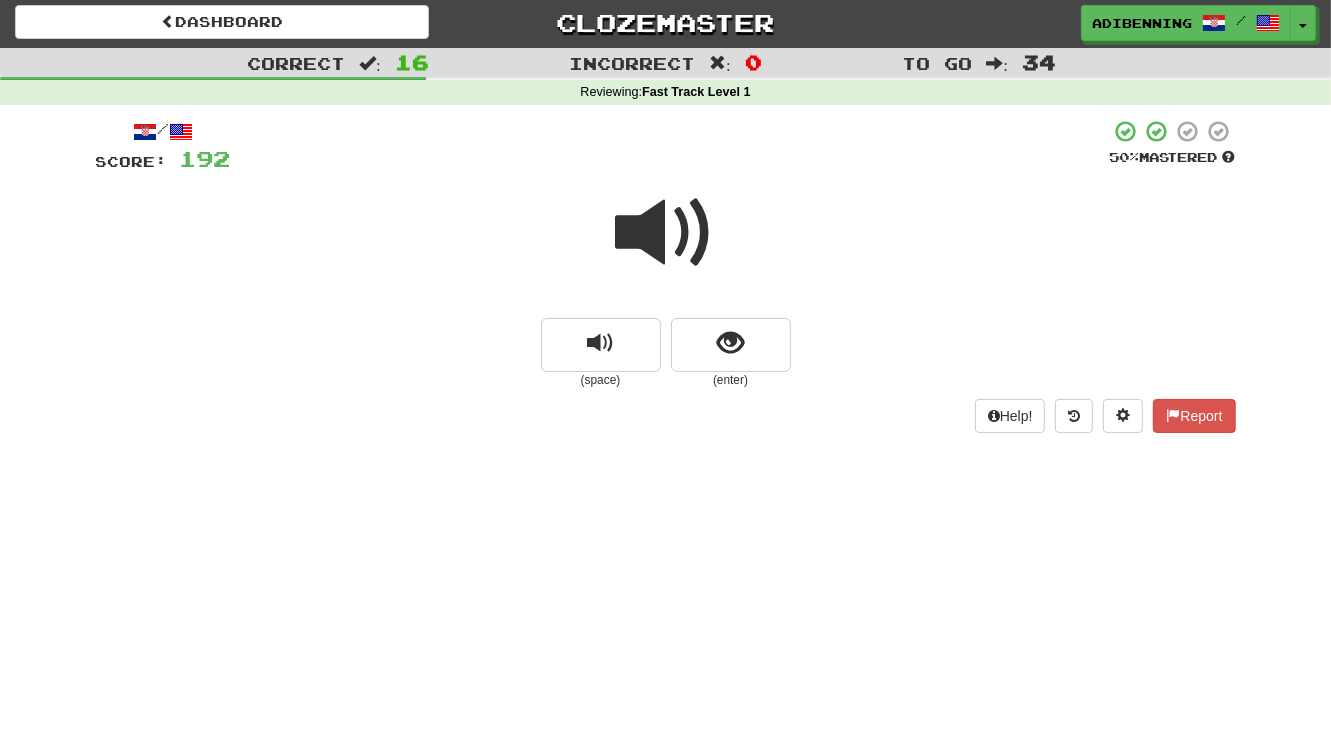 click at bounding box center [666, 233] 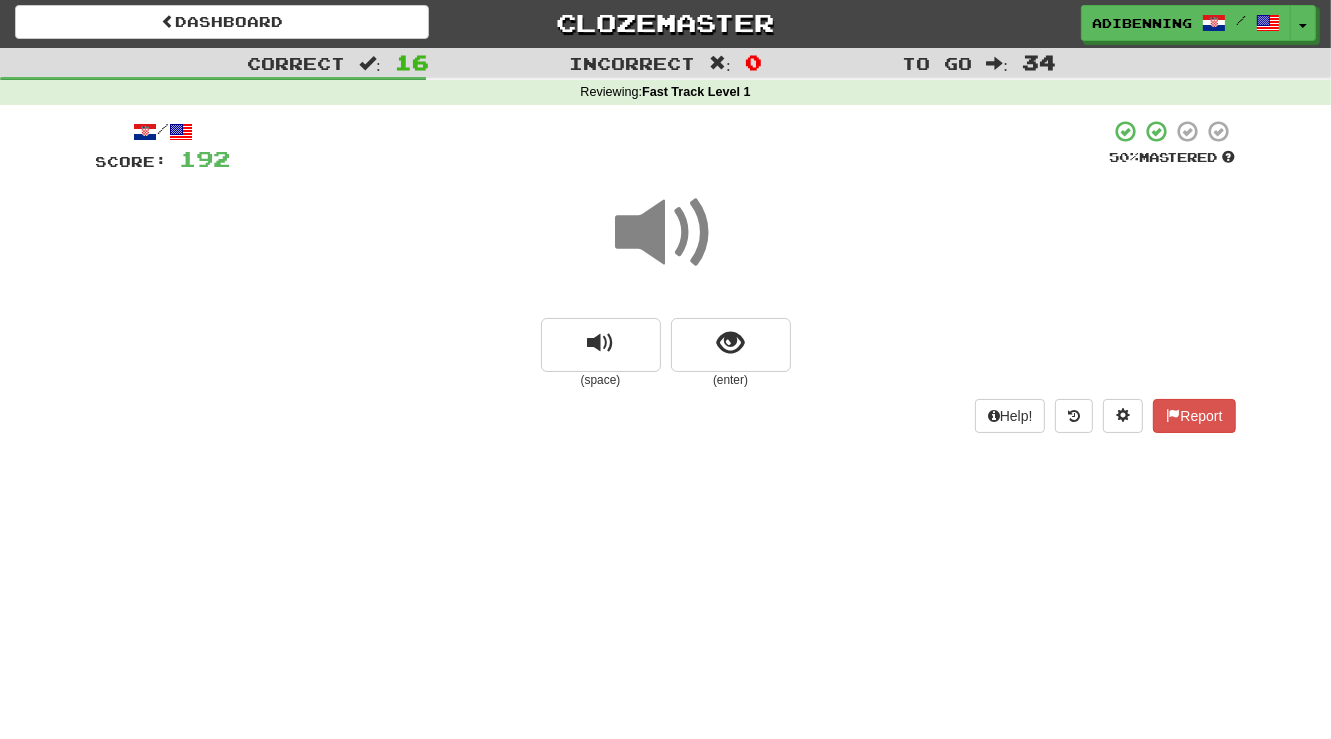 click at bounding box center [666, 233] 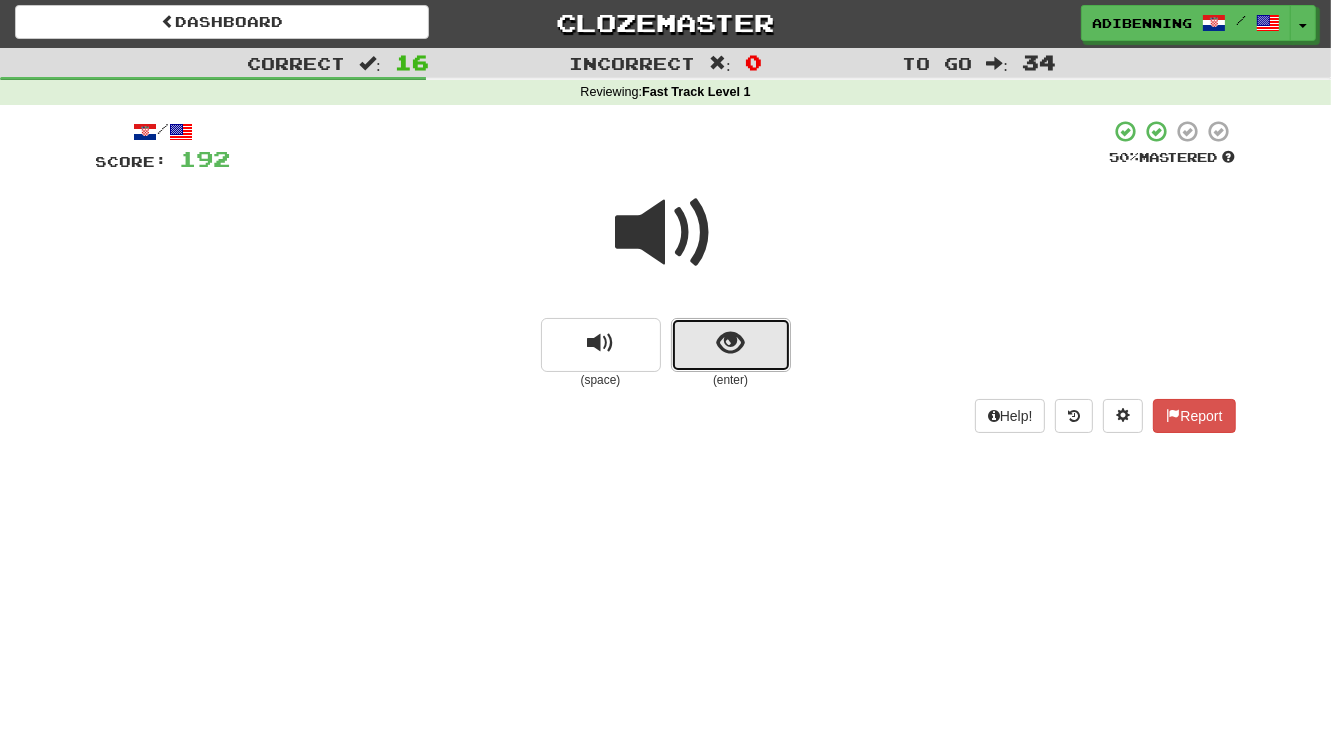 click at bounding box center [731, 345] 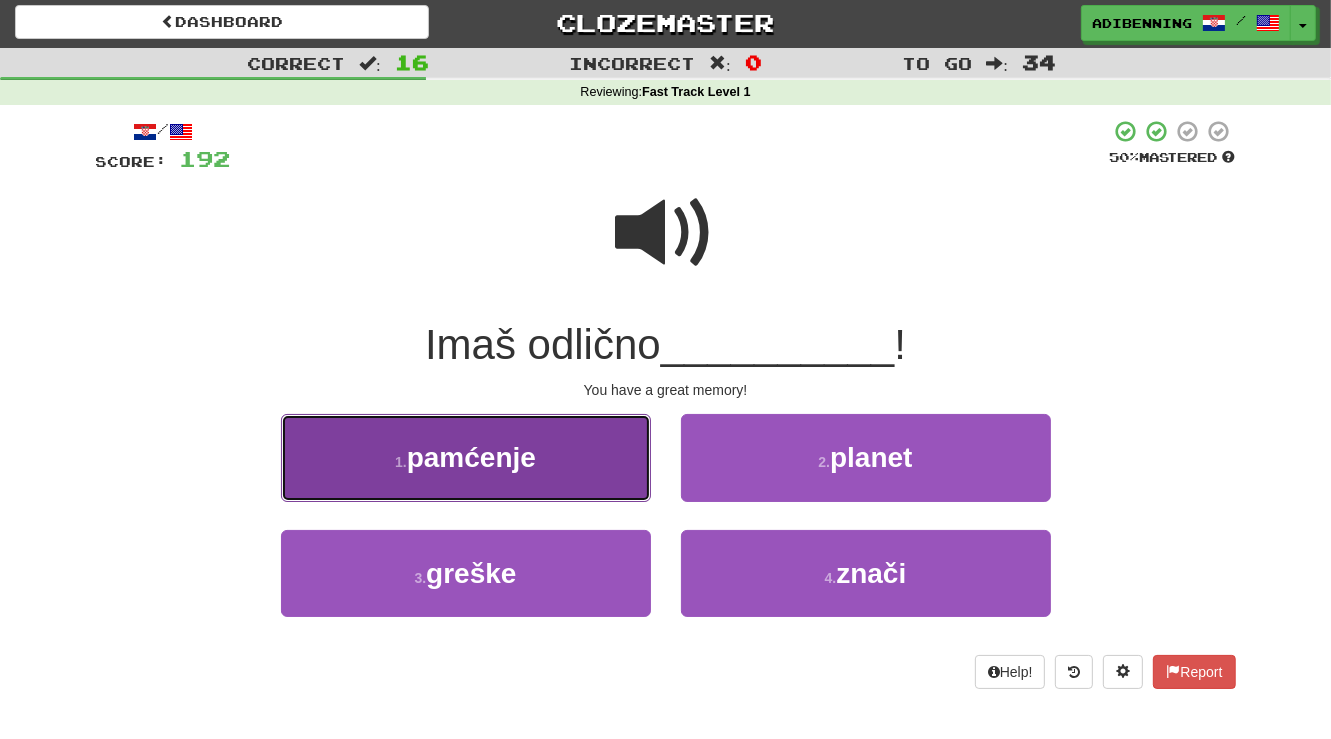 click on "1 .  pamćenje" at bounding box center (466, 457) 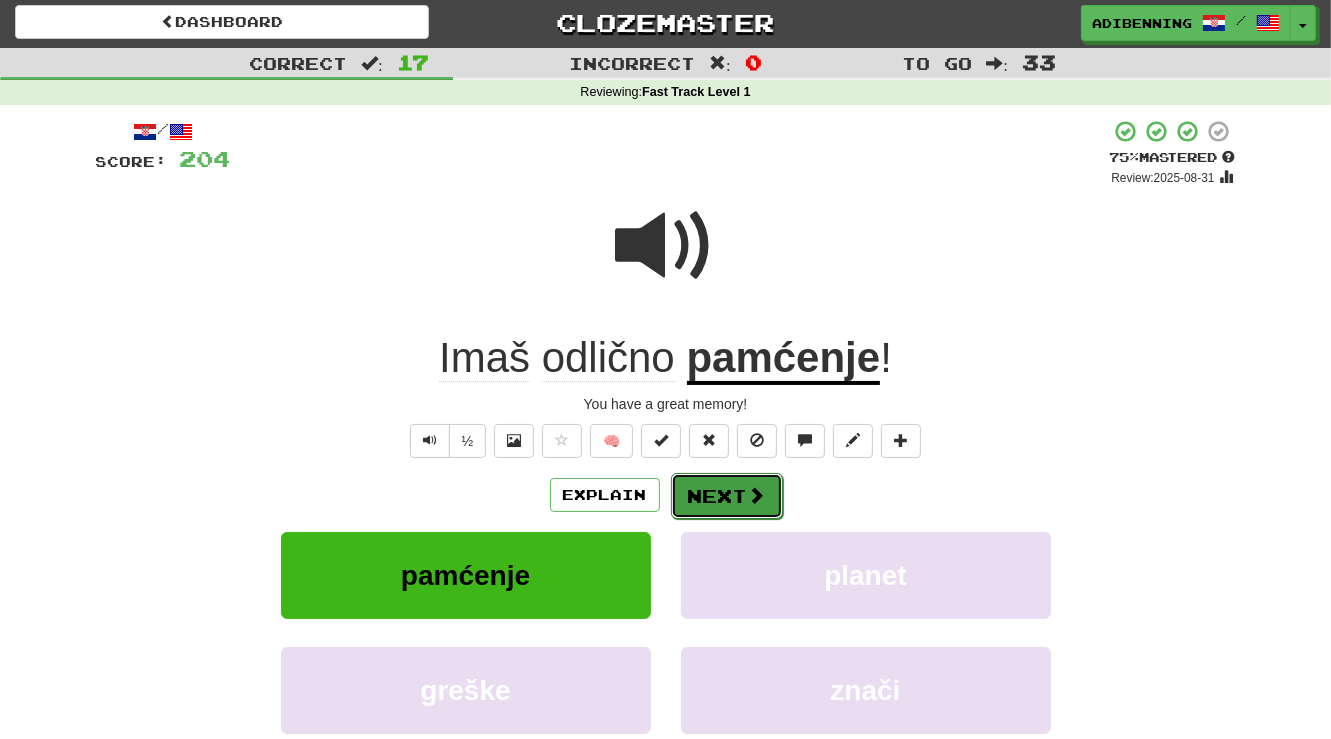 click on "Next" at bounding box center [727, 496] 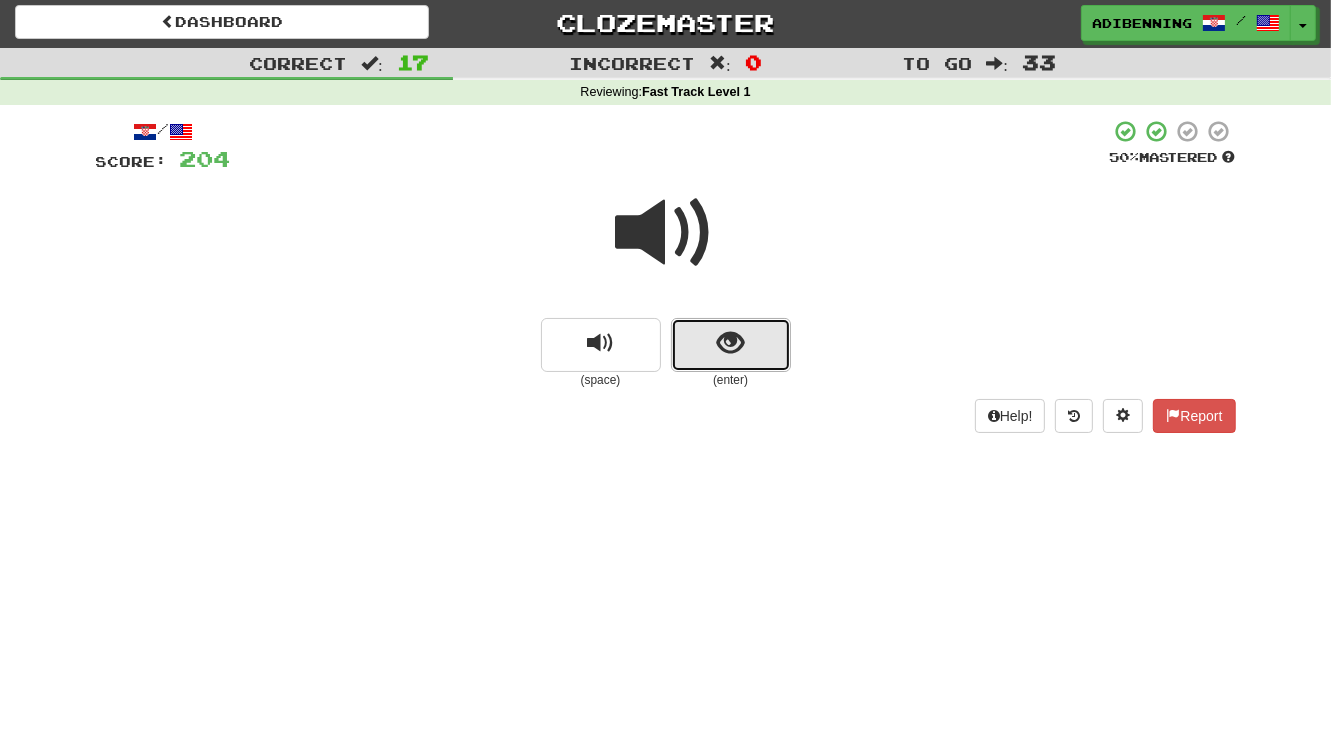 click at bounding box center [730, 343] 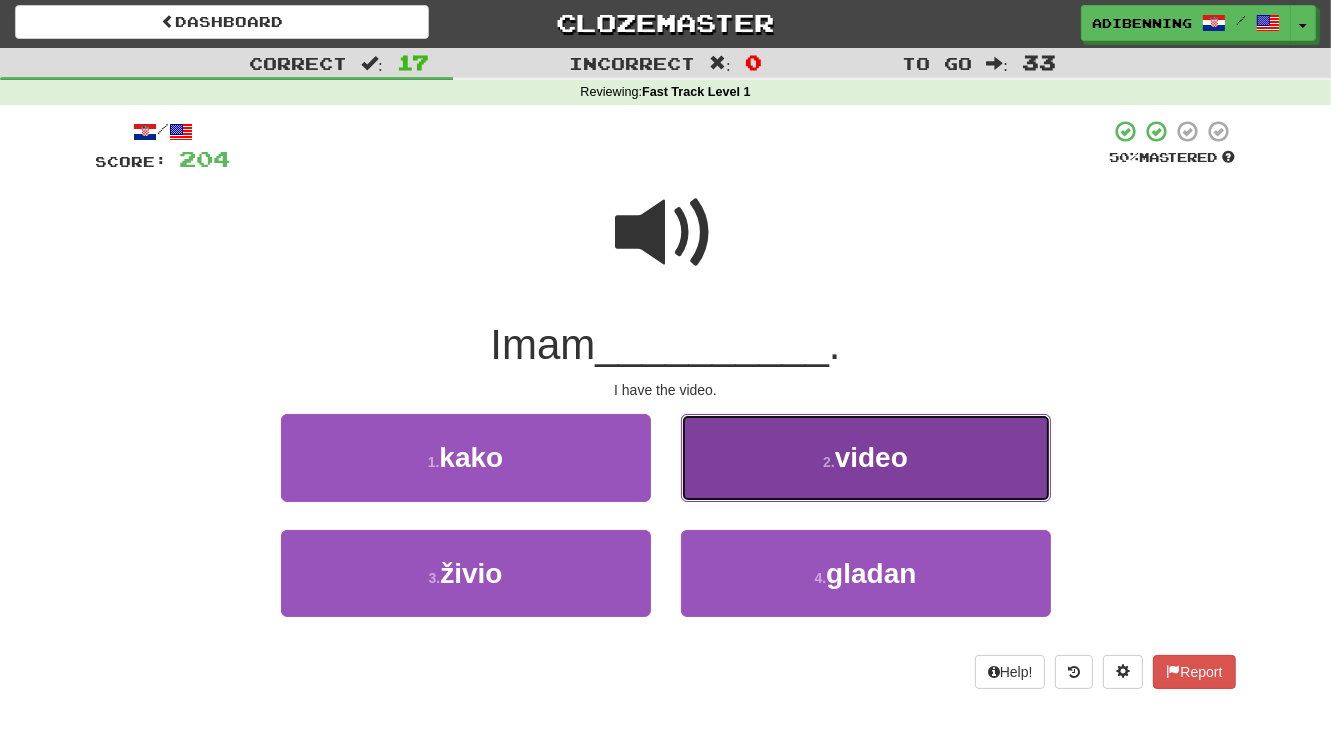 click on "2 .  video" at bounding box center (866, 457) 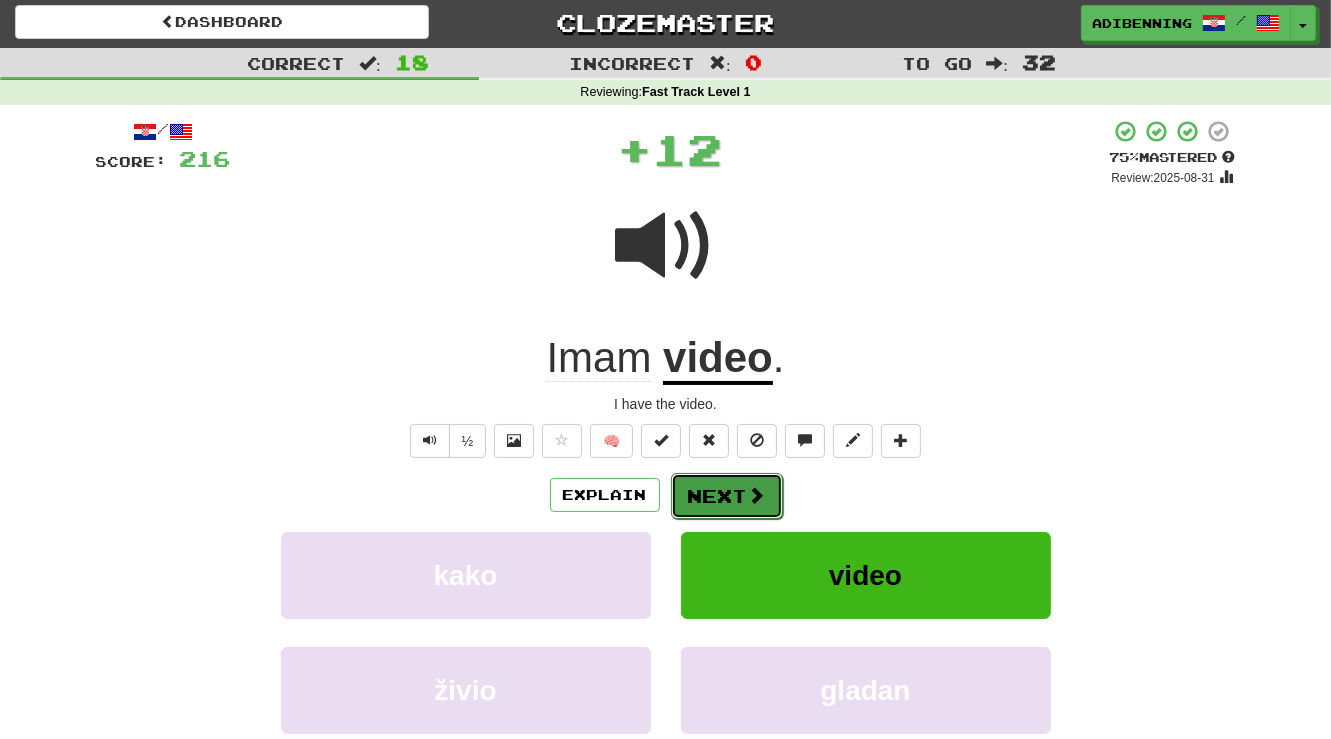 click at bounding box center [757, 495] 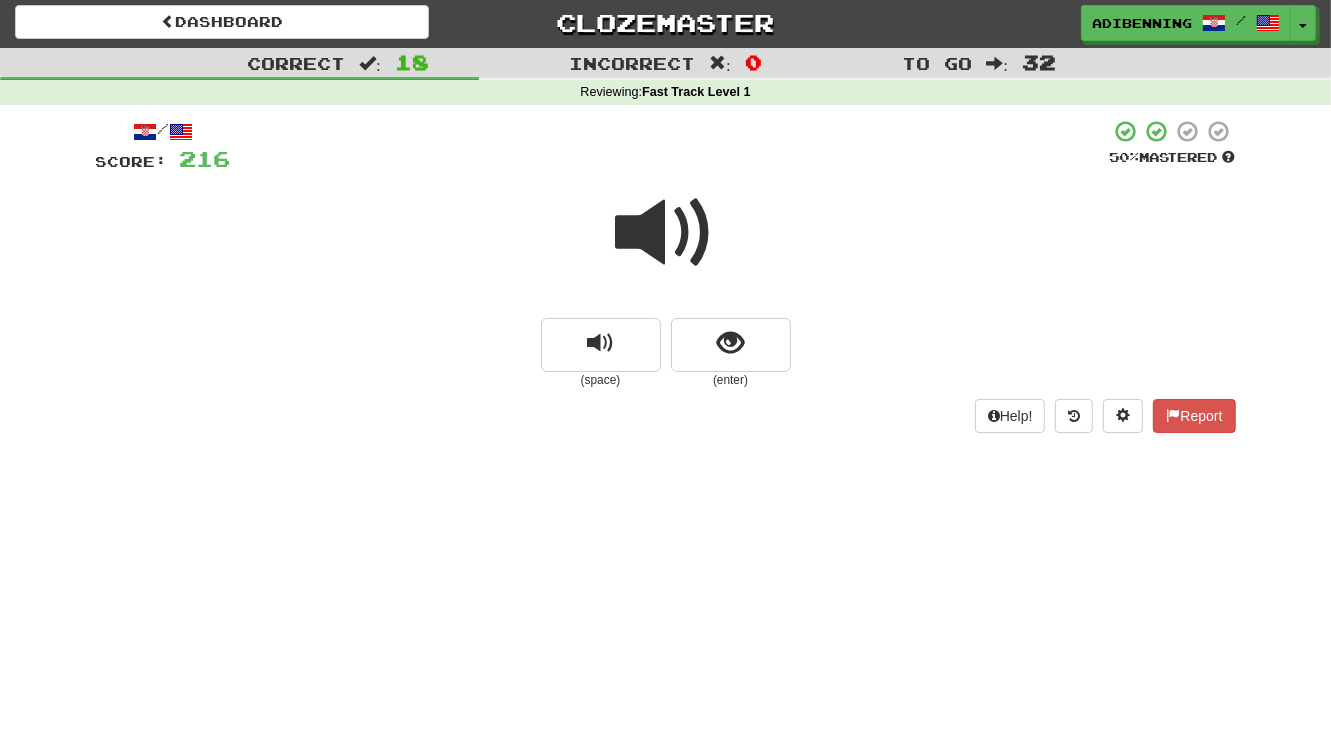click at bounding box center (666, 233) 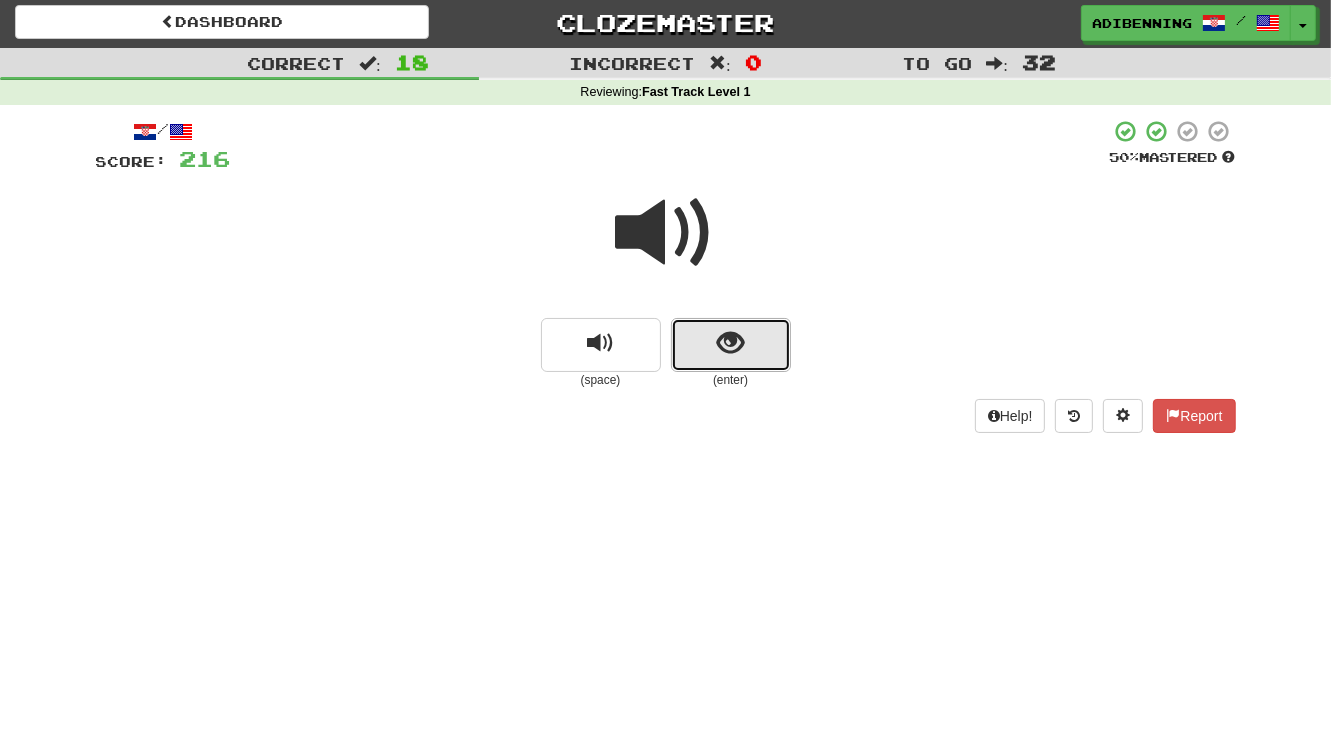 click at bounding box center [730, 343] 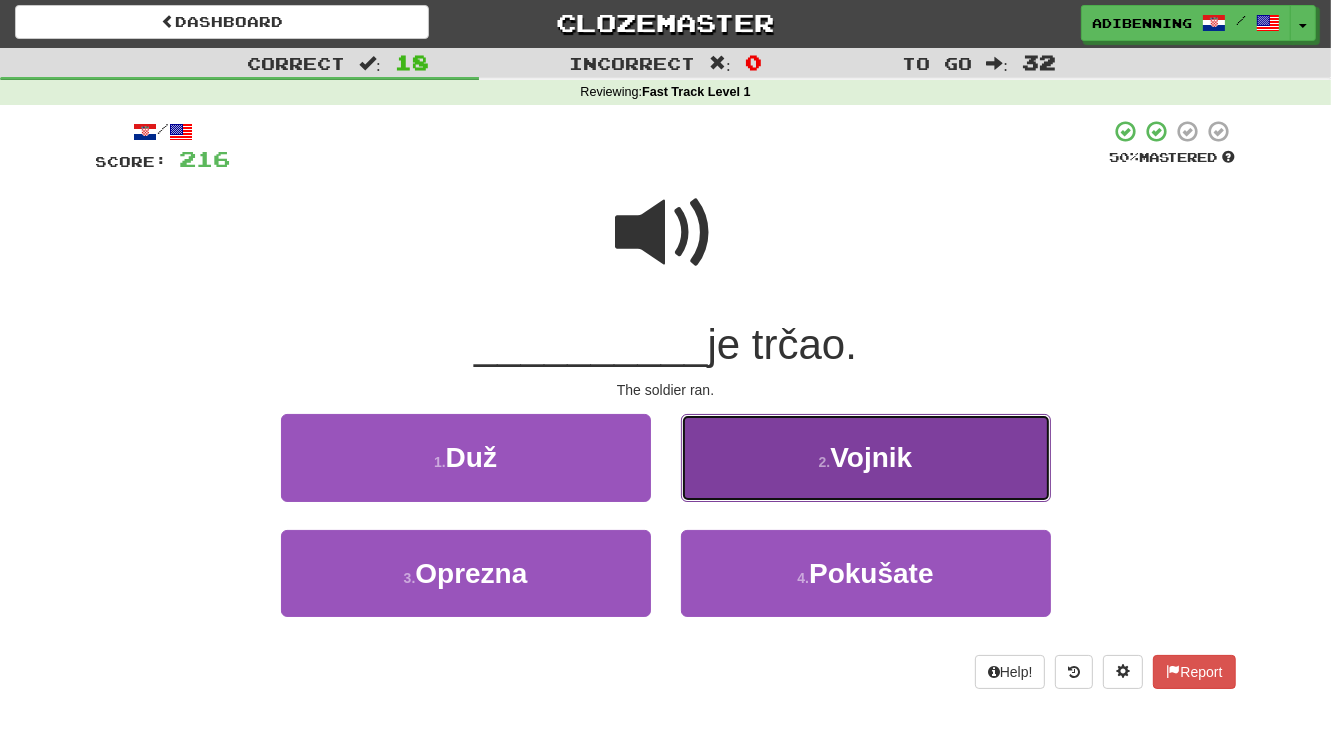 click on "2 .  Vojnik" at bounding box center [866, 457] 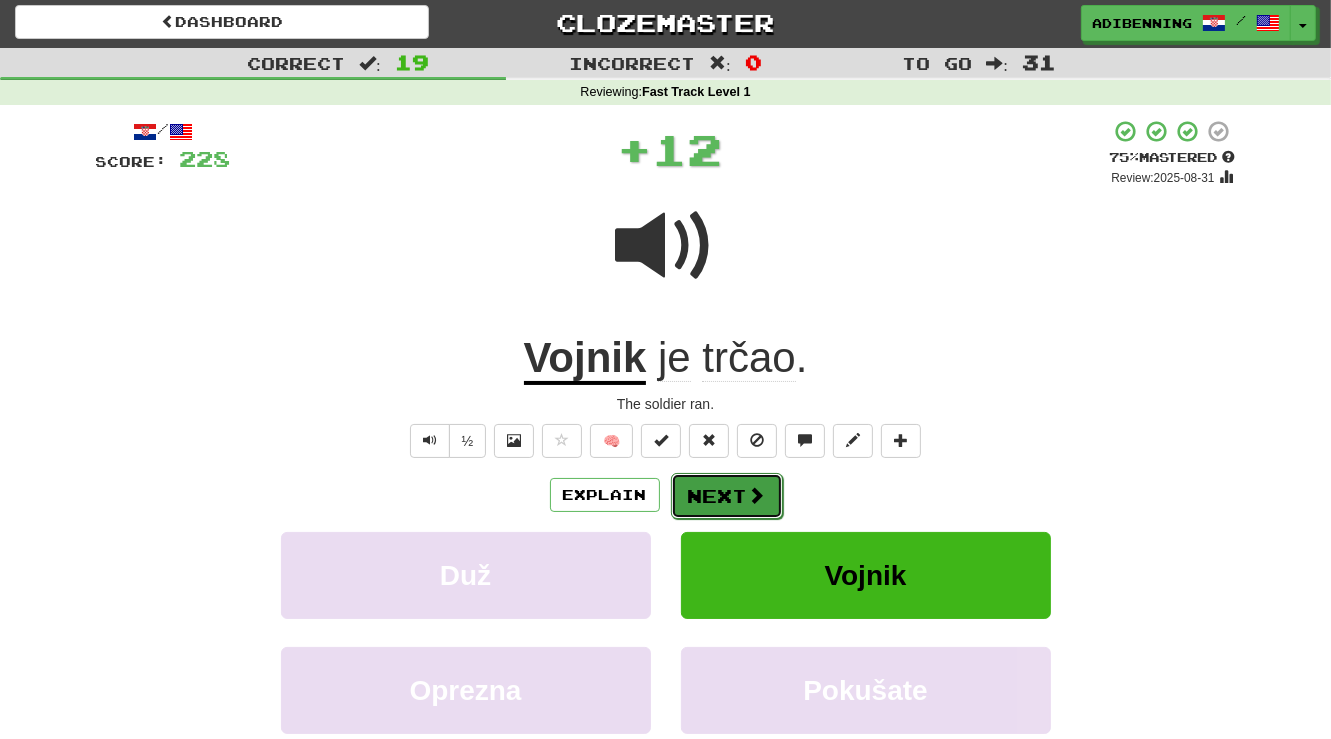 click on "Next" at bounding box center [727, 496] 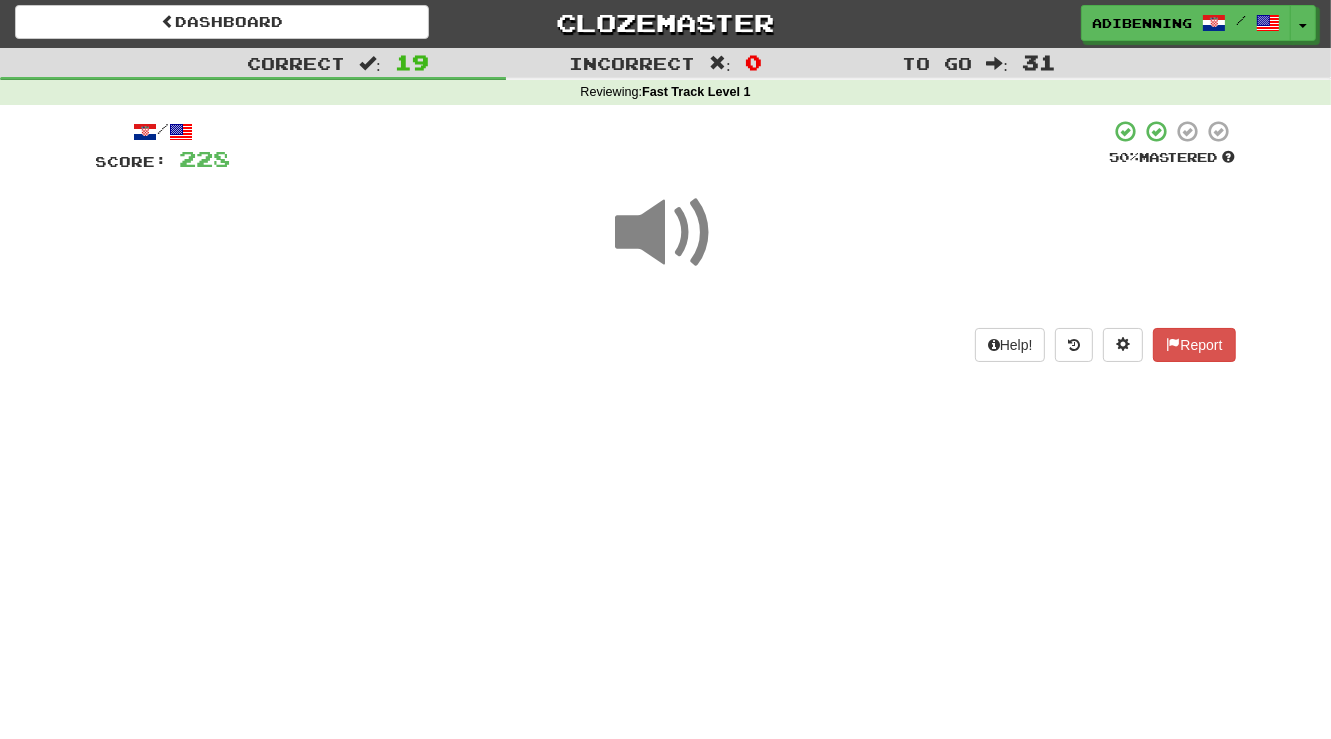 click at bounding box center [666, 233] 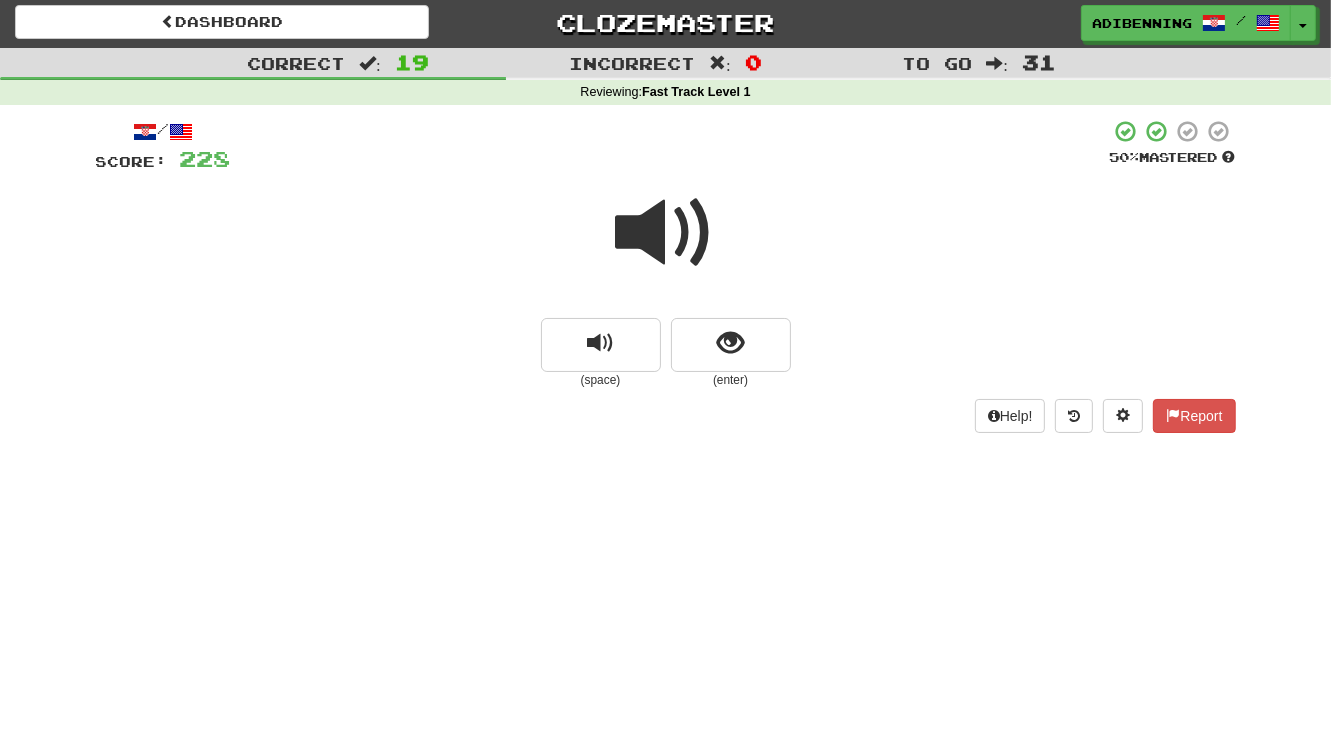 click at bounding box center (666, 233) 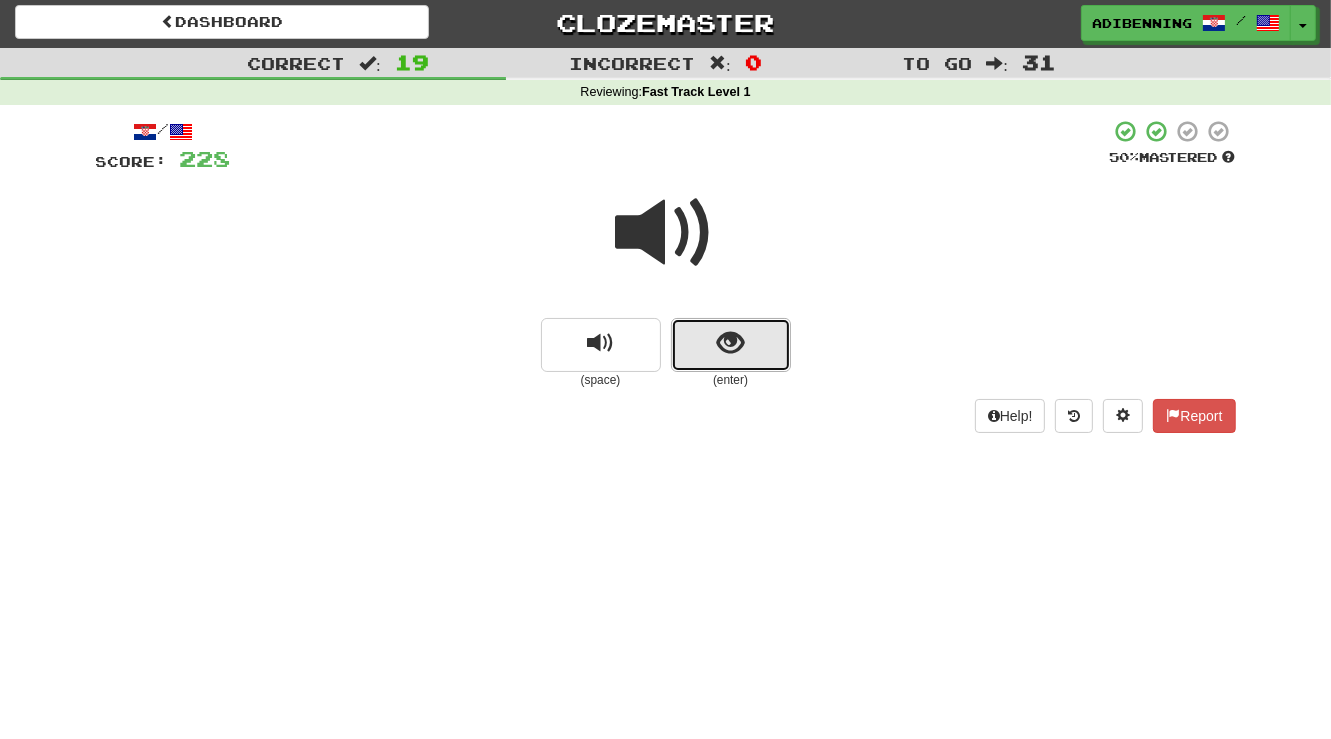 click at bounding box center (731, 345) 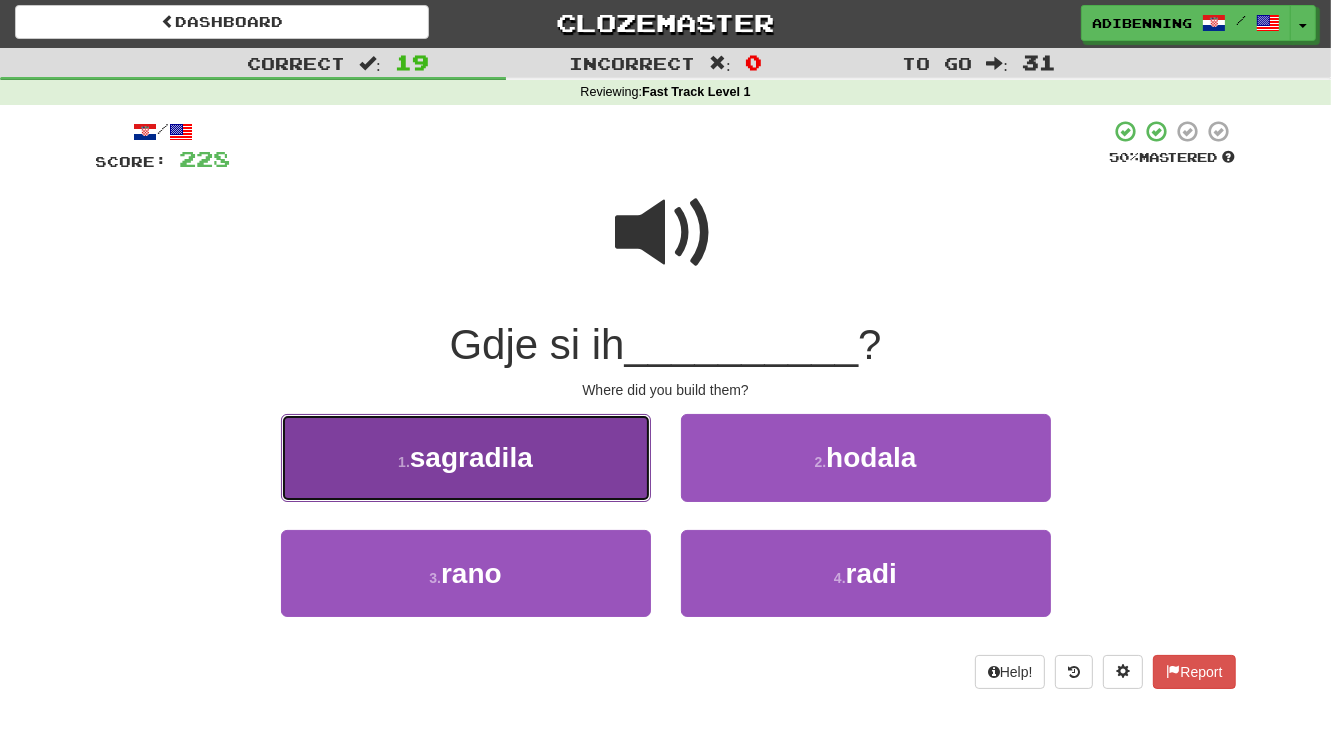 click on "1 .  sagradila" at bounding box center (466, 457) 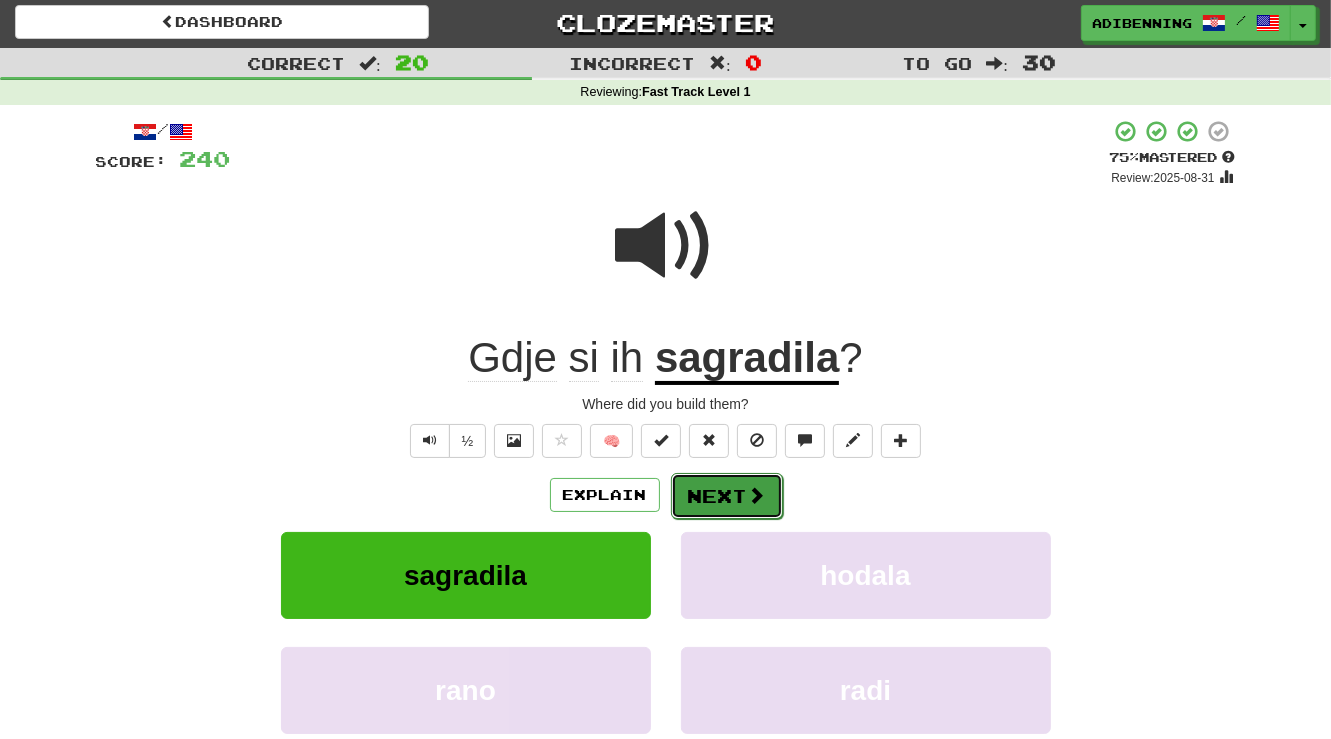 click on "Next" at bounding box center (727, 496) 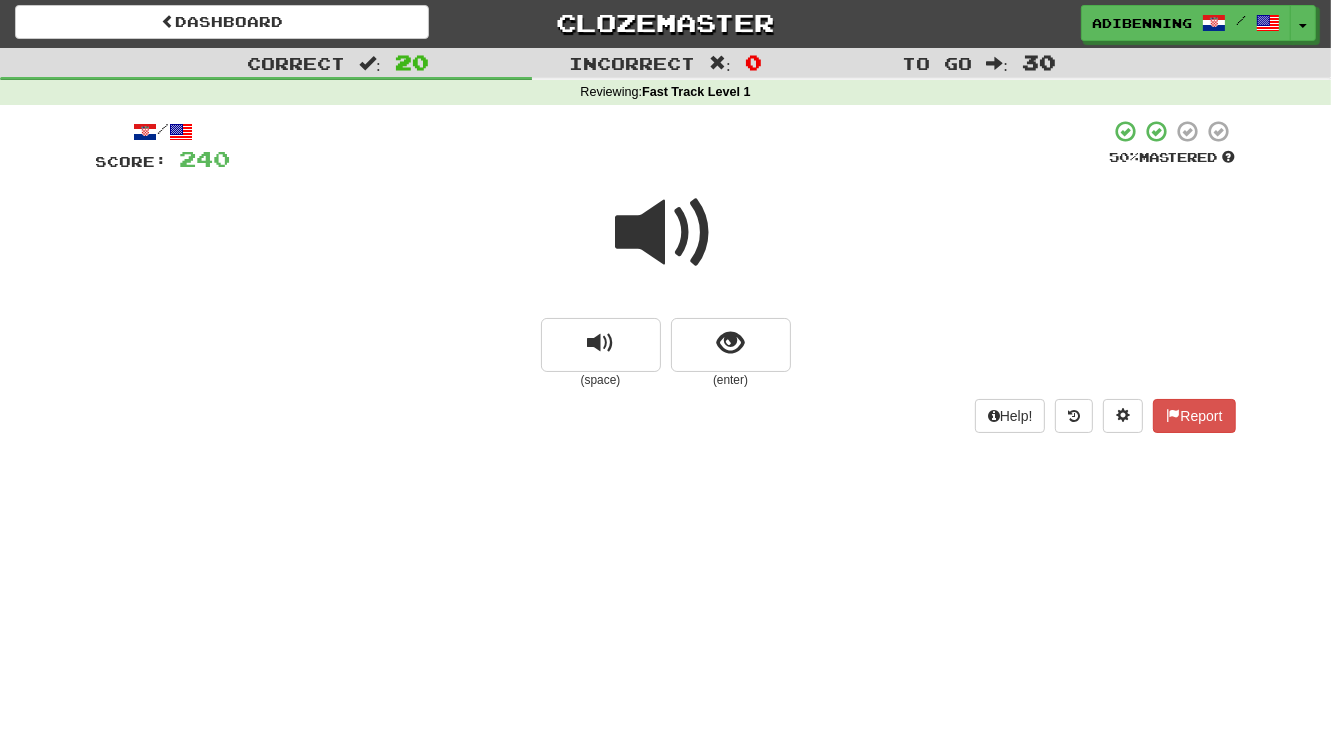 click at bounding box center [666, 233] 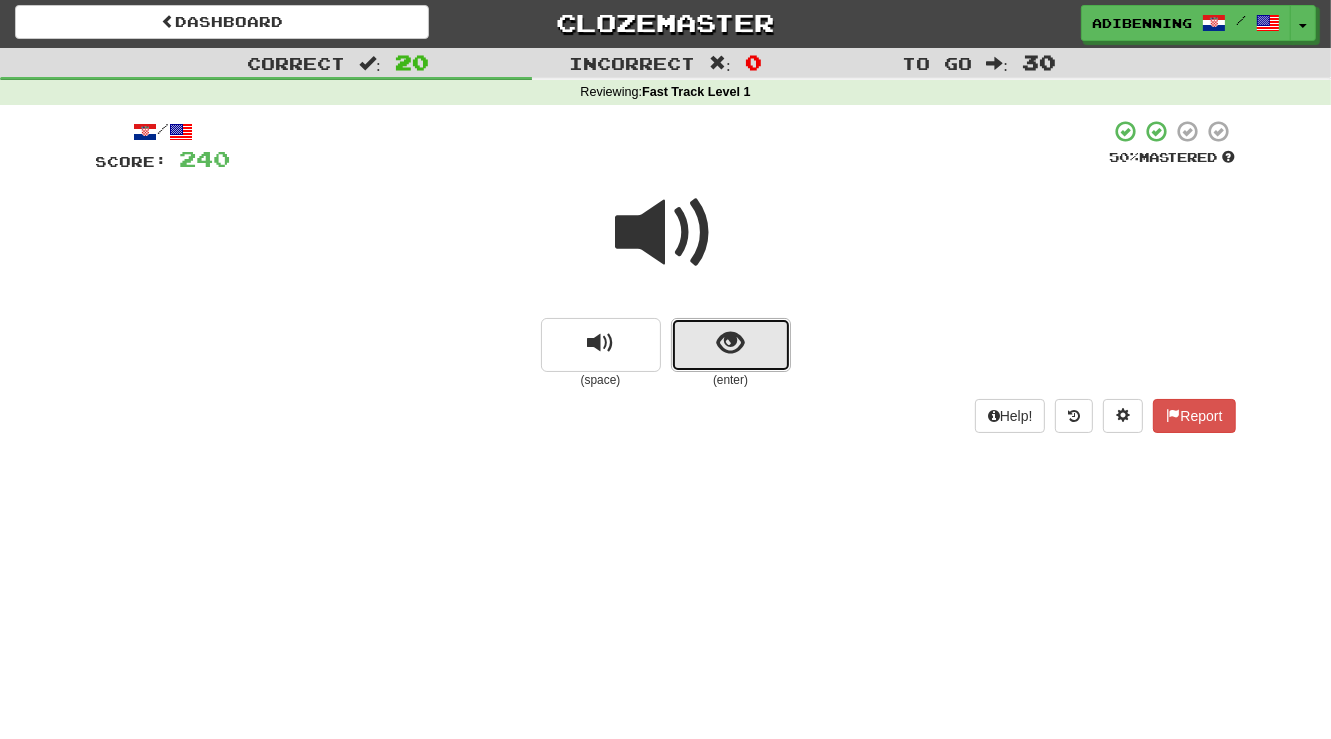 click at bounding box center (730, 343) 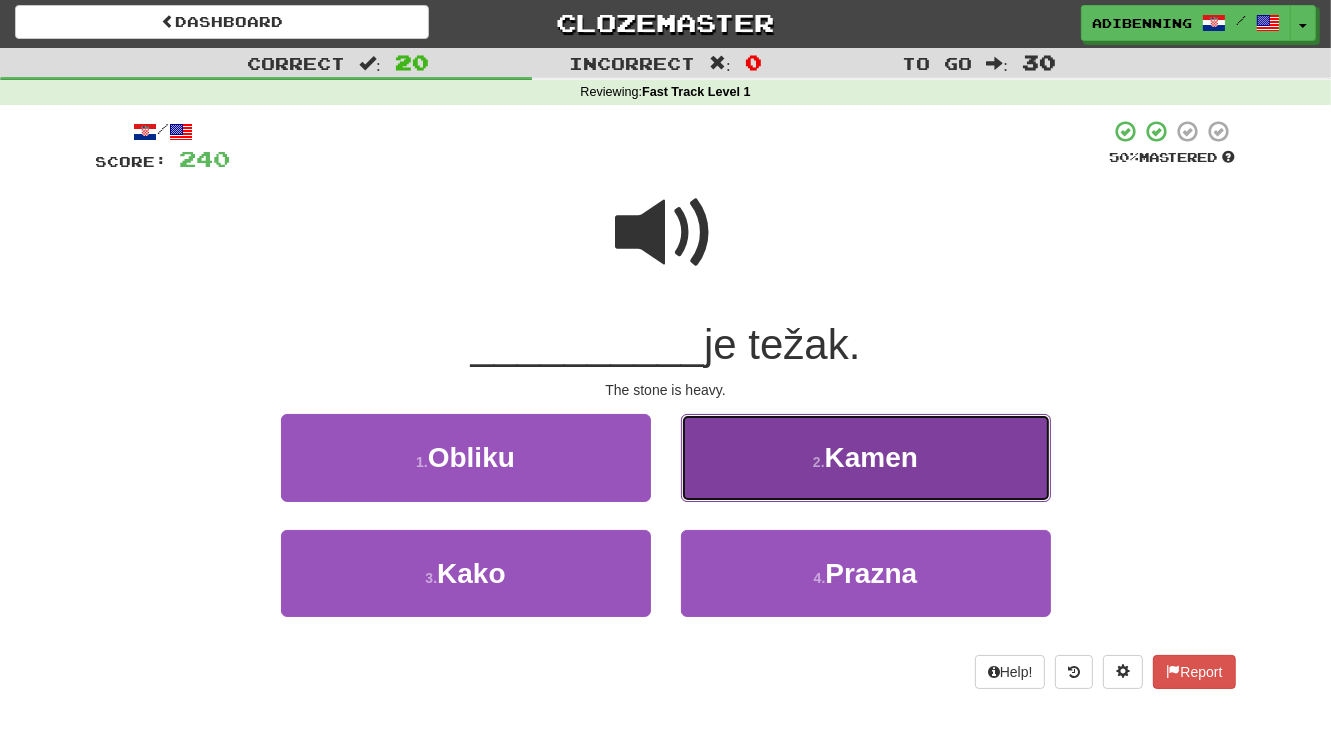 click on "2 .  Kamen" at bounding box center (866, 457) 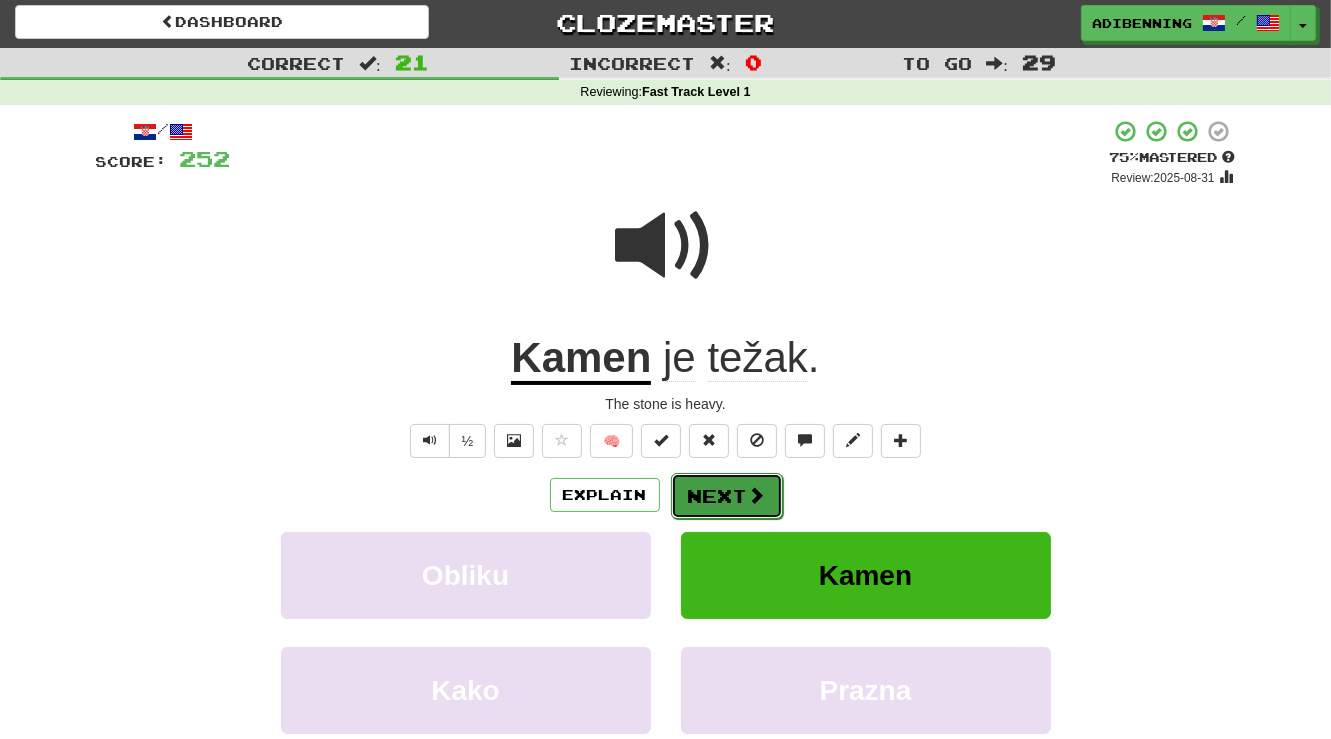 click on "Next" at bounding box center [727, 496] 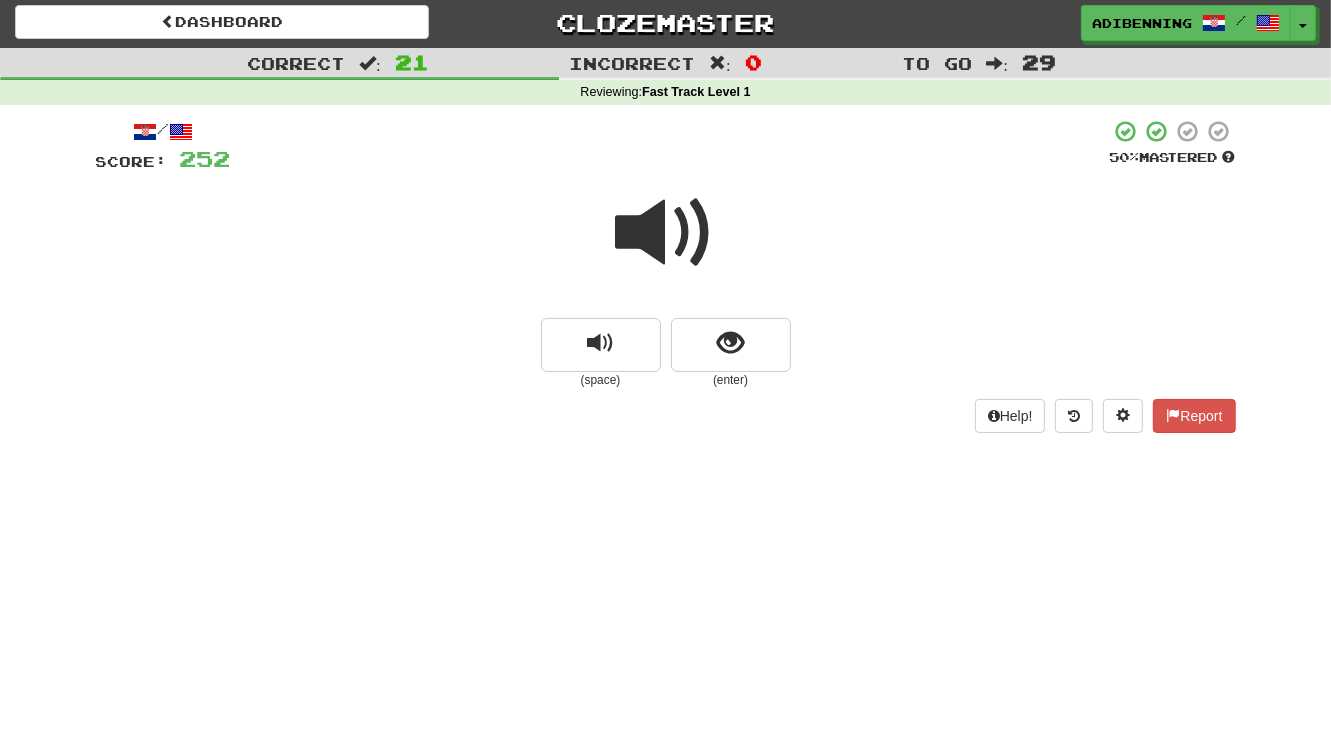click at bounding box center (666, 233) 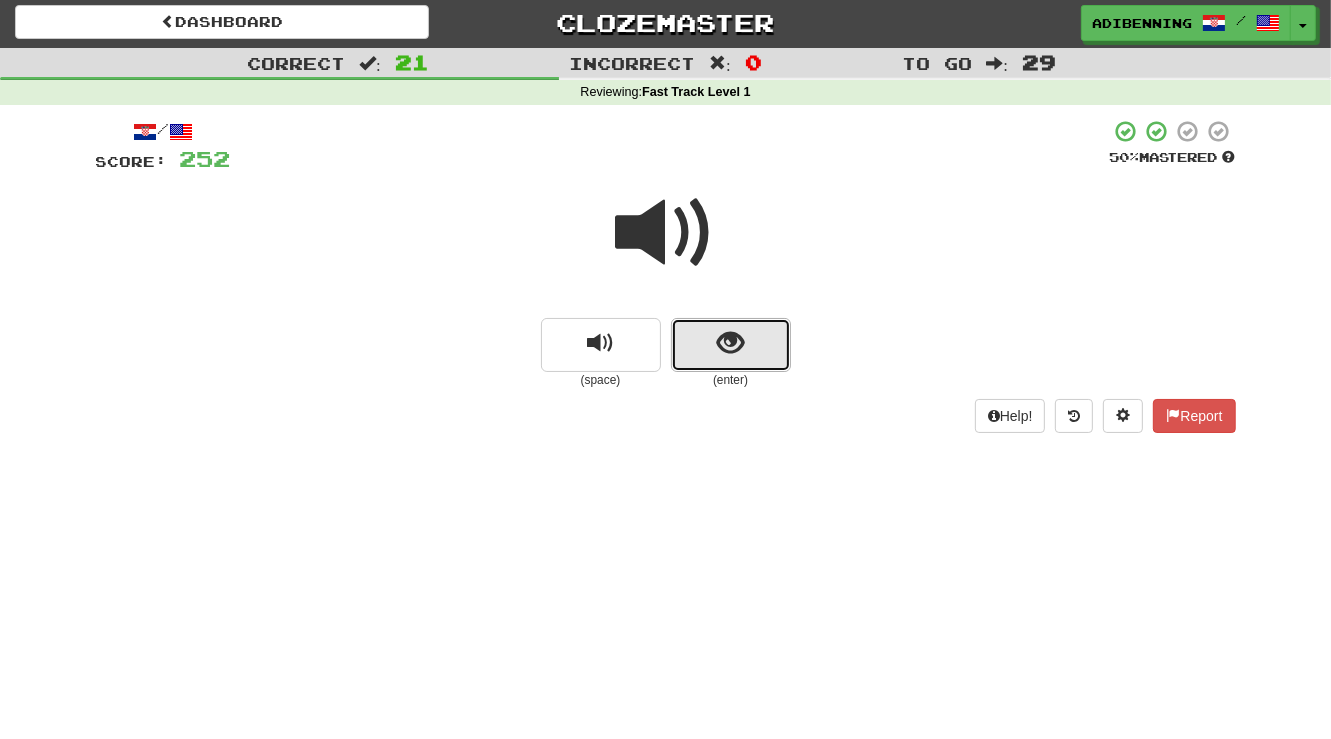 click at bounding box center [730, 343] 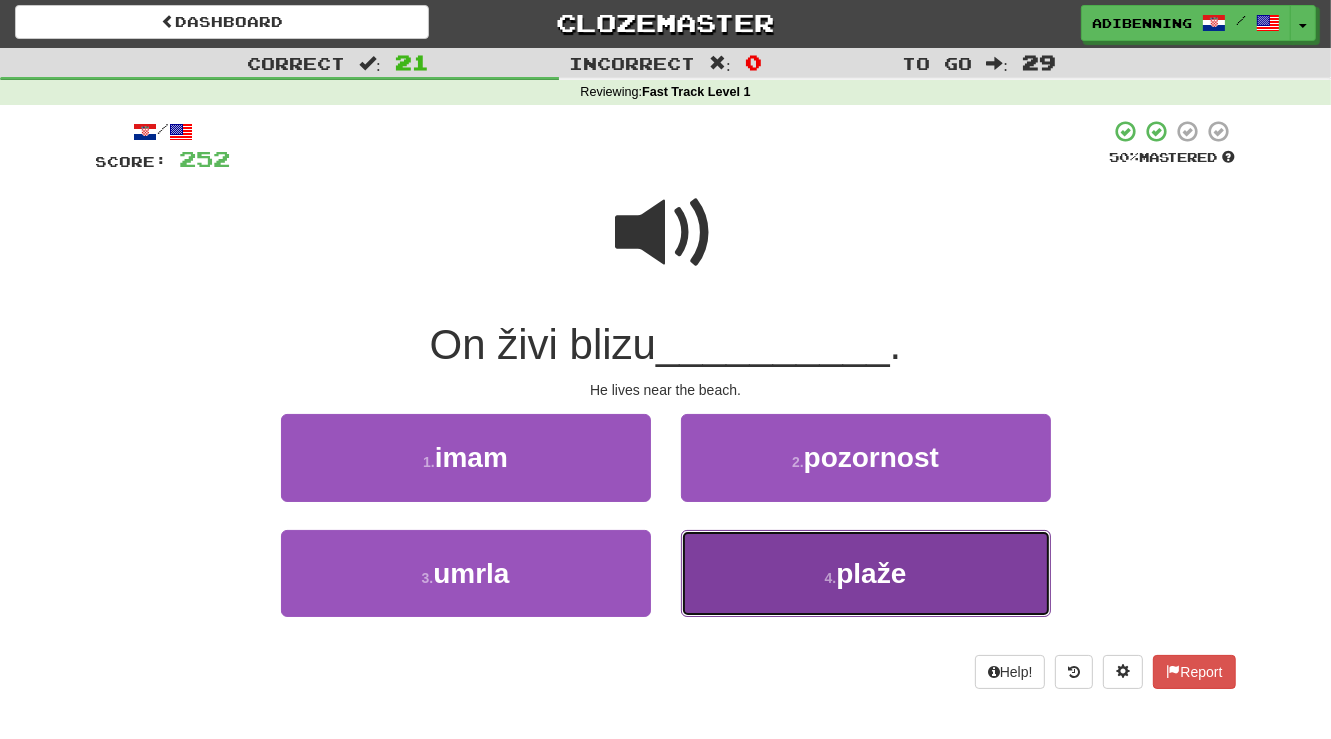 click on "plaže" at bounding box center [871, 573] 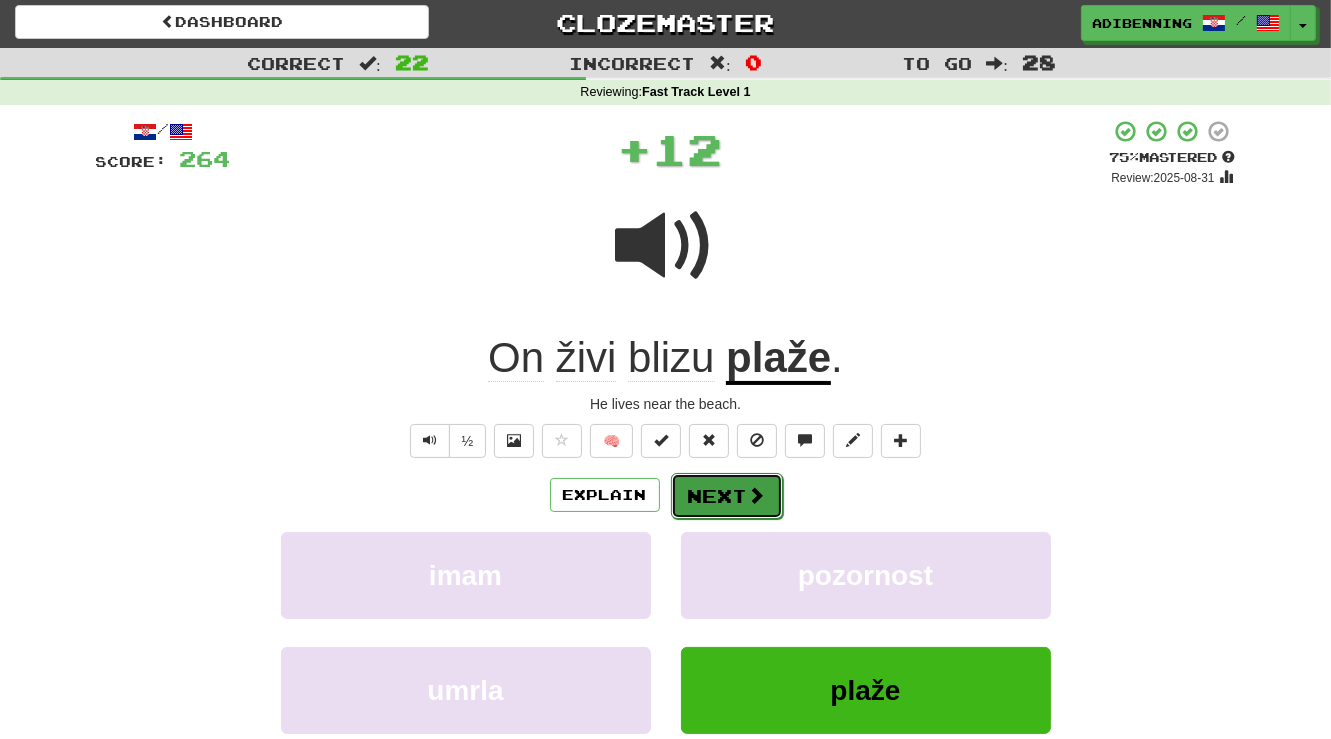 click at bounding box center [757, 495] 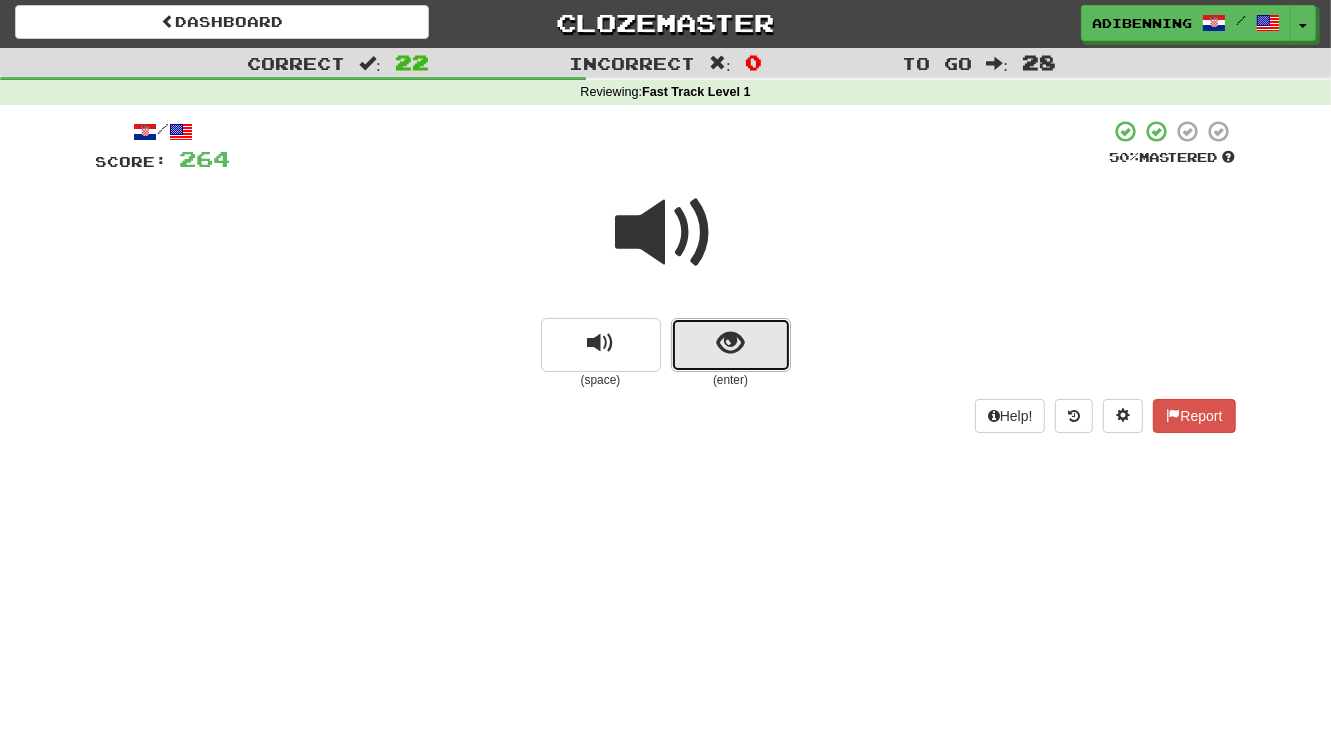 click at bounding box center (731, 345) 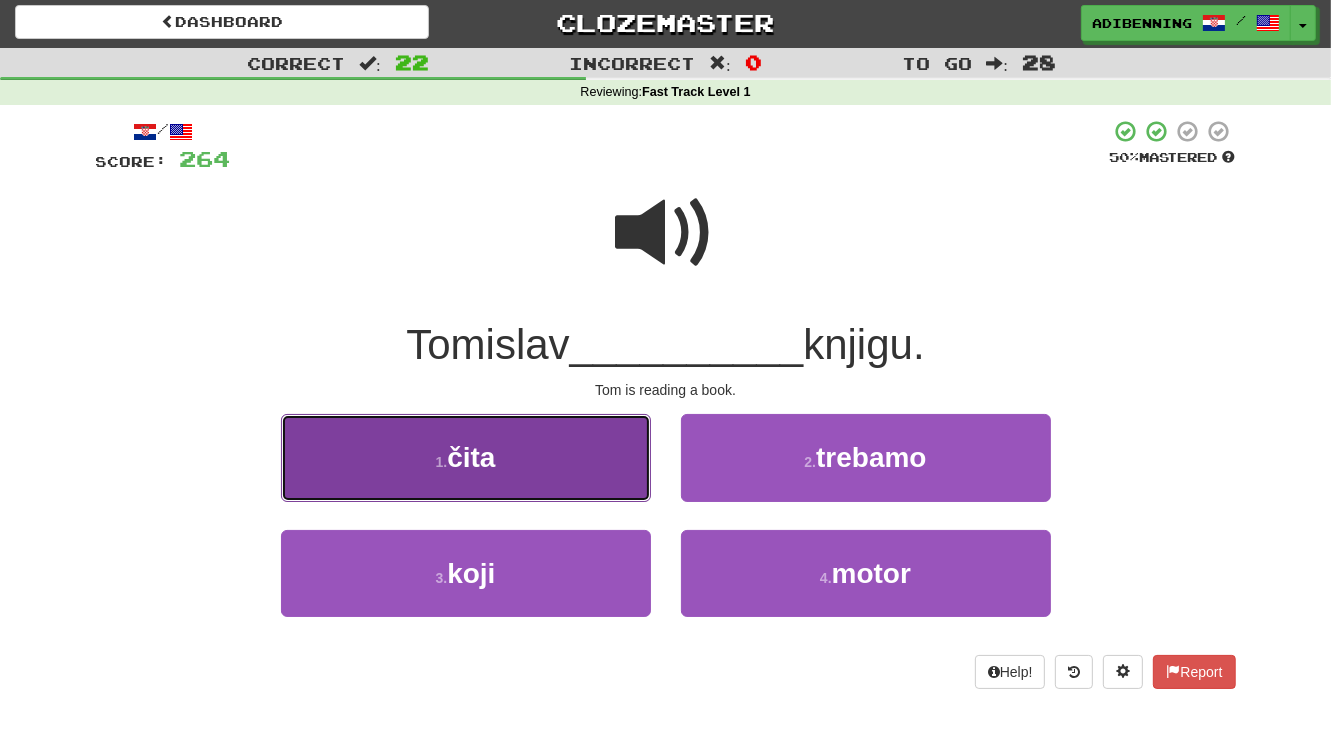 click on "1 .  čita" at bounding box center [466, 457] 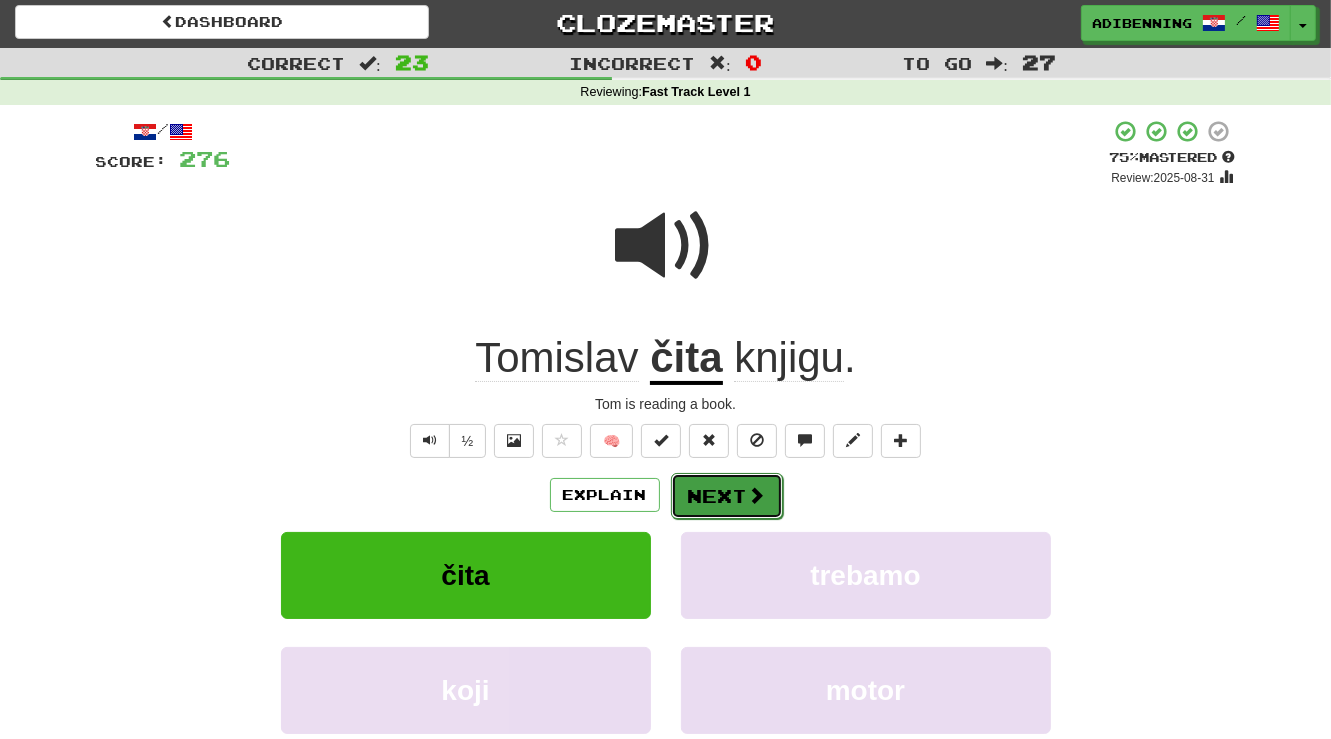 click on "Next" at bounding box center [727, 496] 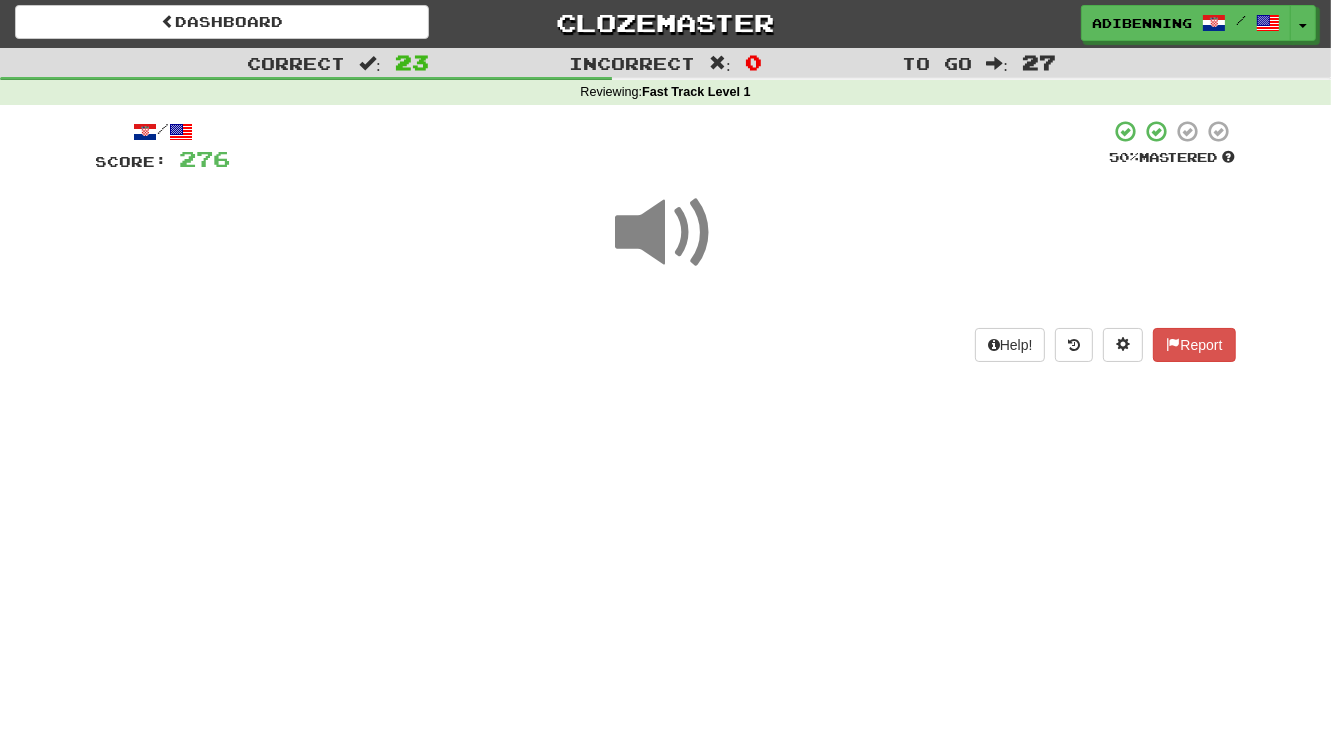 click at bounding box center [666, 233] 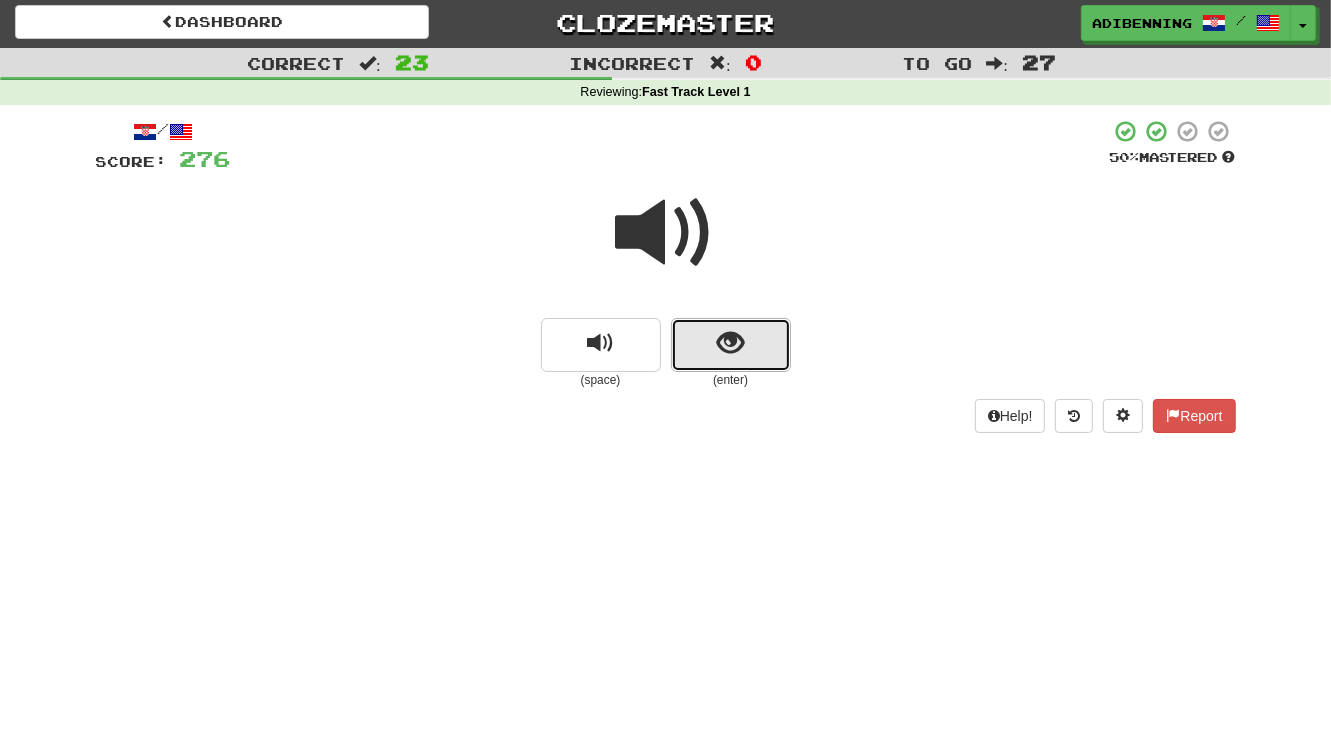 click at bounding box center (730, 343) 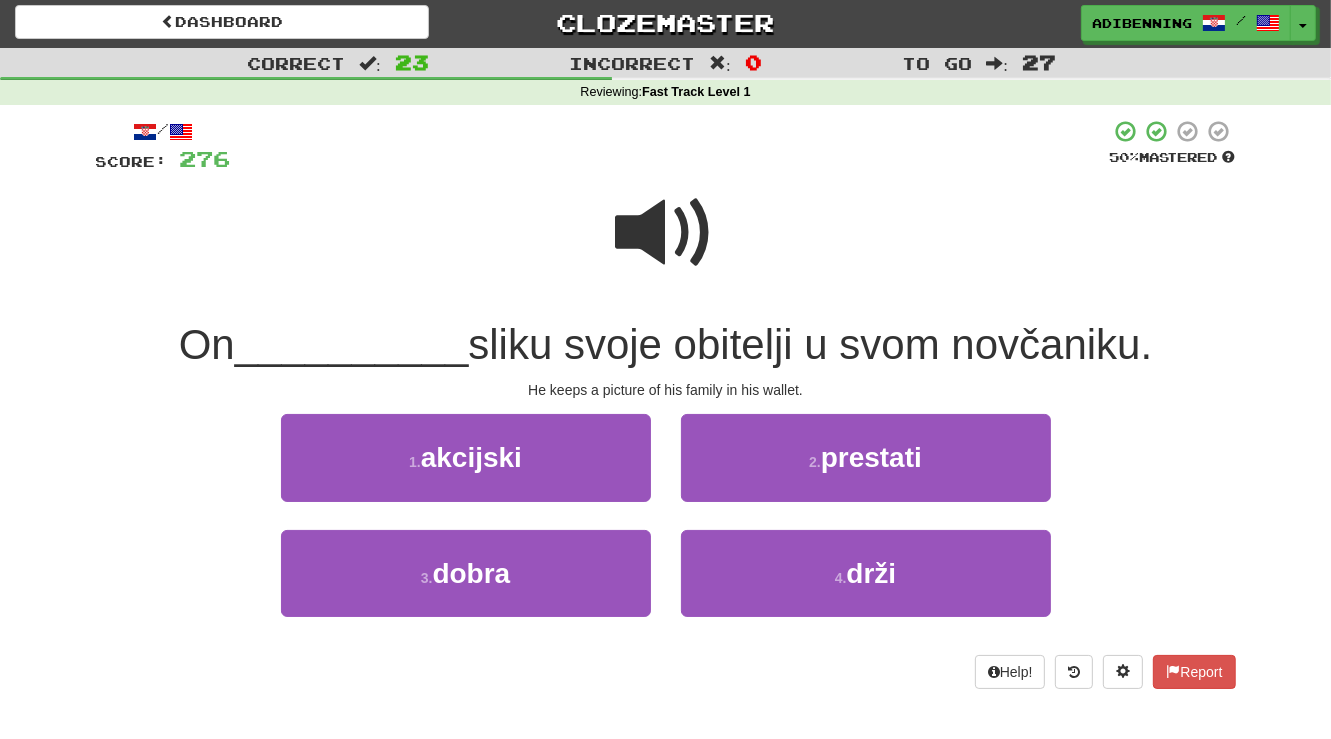 click at bounding box center [666, 233] 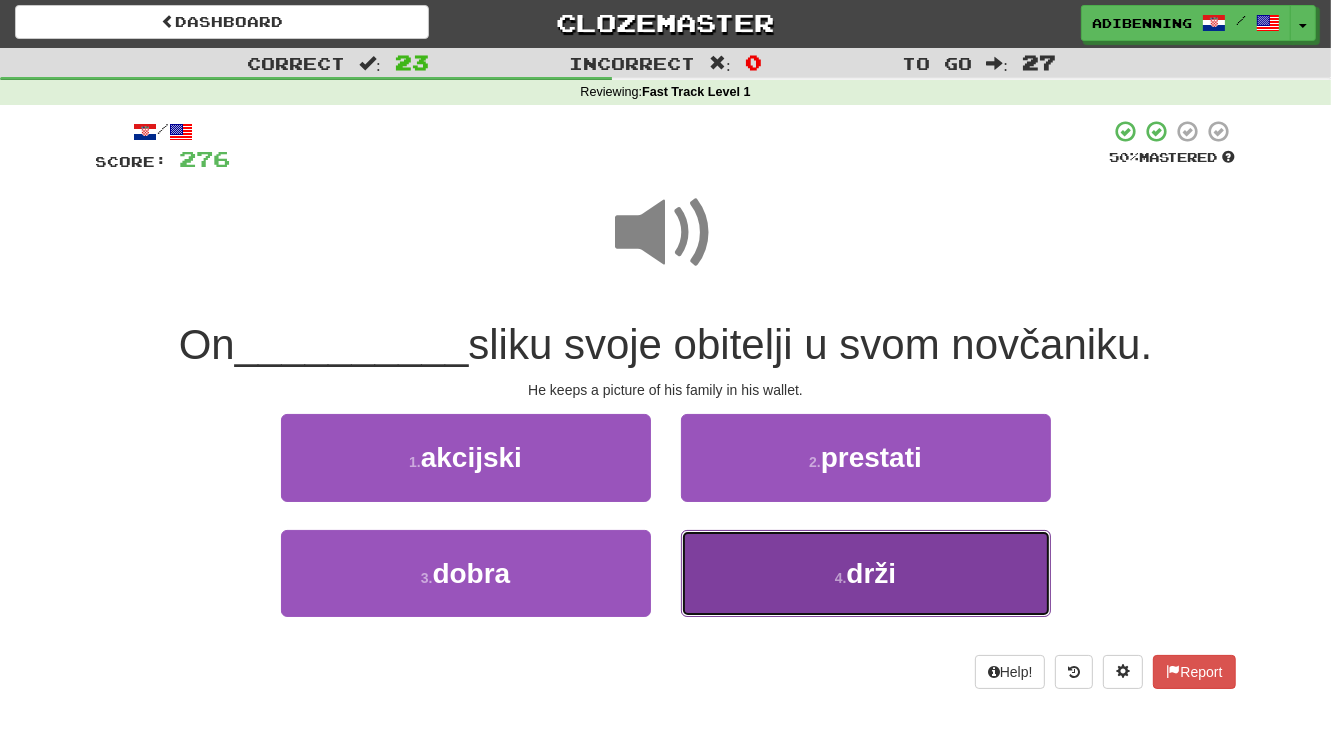 click on "4 .  drži" at bounding box center [866, 573] 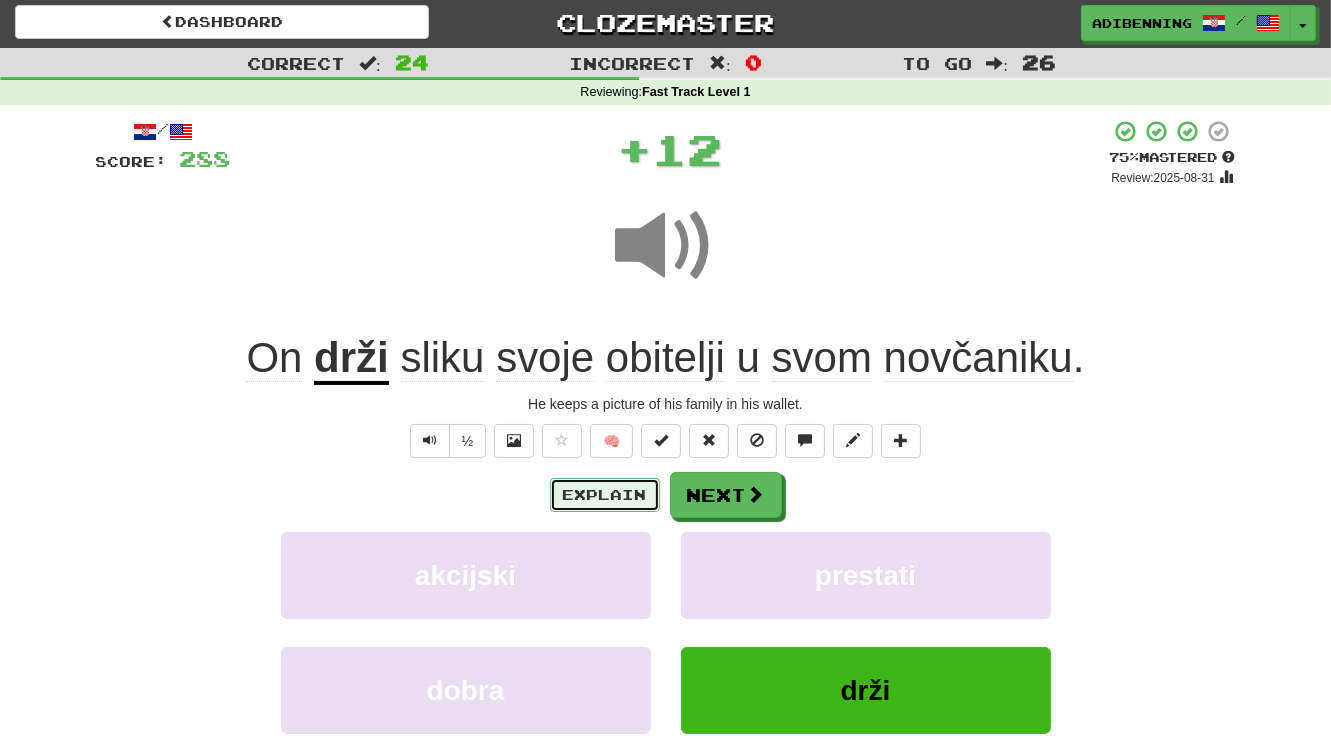 click on "Explain" at bounding box center [605, 495] 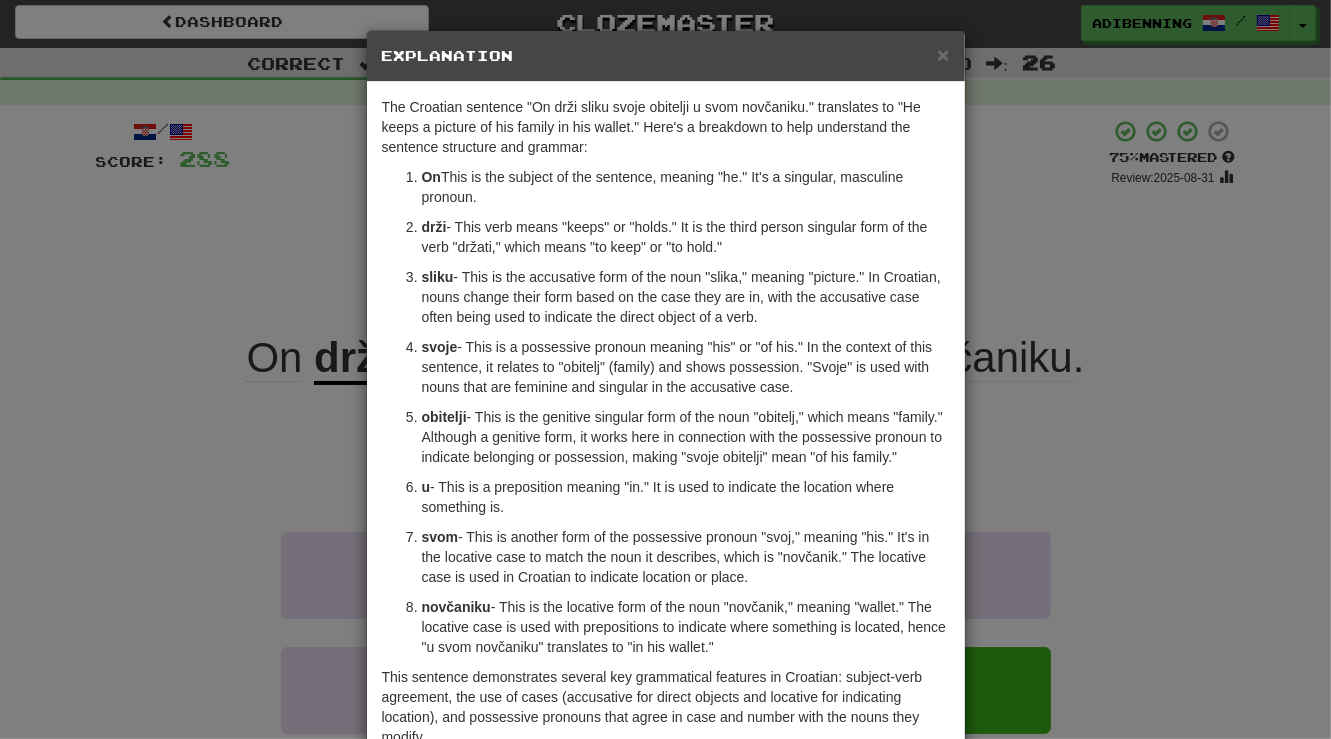 click on "On drži sliku svoje obitelji u svom novčaniku. Here's a breakdown to help understand the sentence structure and grammar:
On  - This is the subject of the sentence, meaning "he." It's a singular, masculine pronoun.
drži  - This verb means "keeps" or "holds." It is the third person singular form of the verb "držati," which means "to keep" or "to hold."
sliku  - This is the accusative form of the noun "slika," meaning "picture." In Croatian, nouns change their form based on the case they are in, with the accusative case often being used to indicate the direct object of a verb.
svoje  - This is a possessive pronoun meaning "his" or "of his." In the context of this sentence, it relates to "obitelj" (family) and shows possession. "Svoje" is used with nouns that are feminine and singular in the accusative case.
obitelji
u
svom
novčaniku
Let us know ! Close" at bounding box center [665, 369] 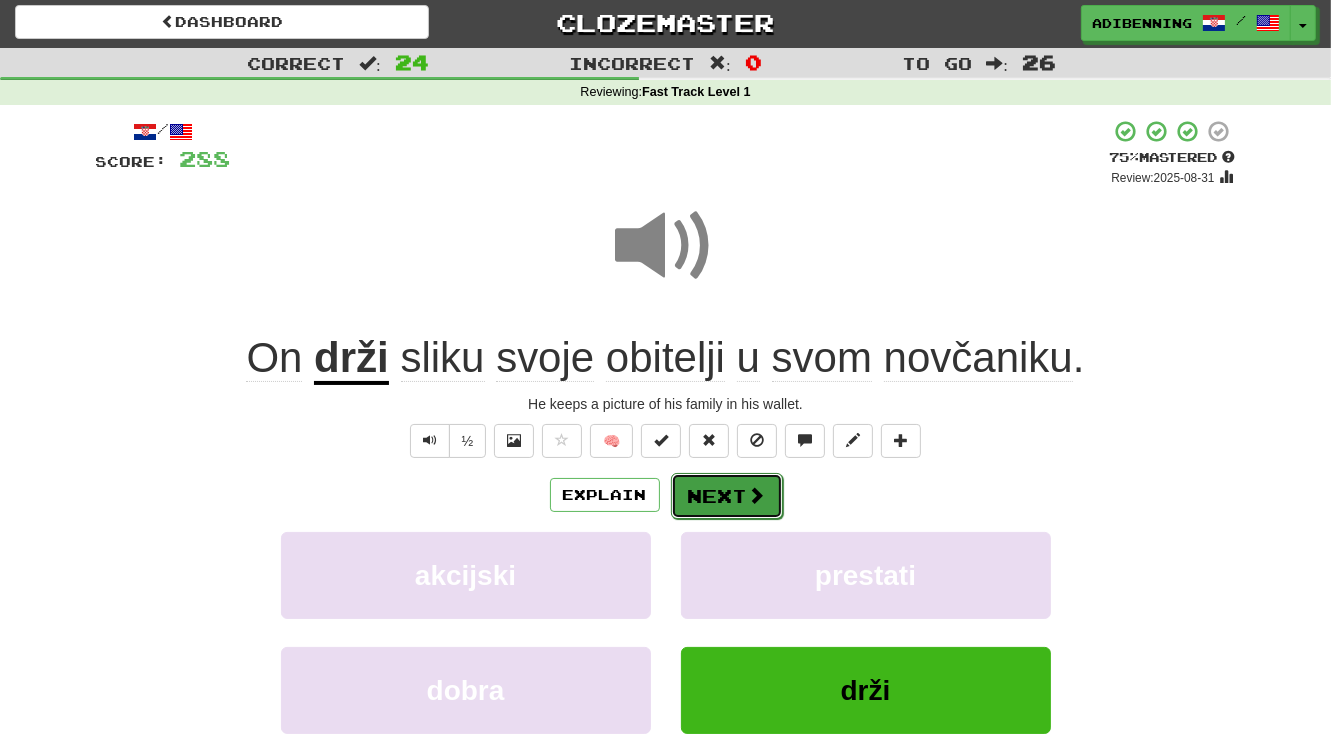 click on "Next" at bounding box center (727, 496) 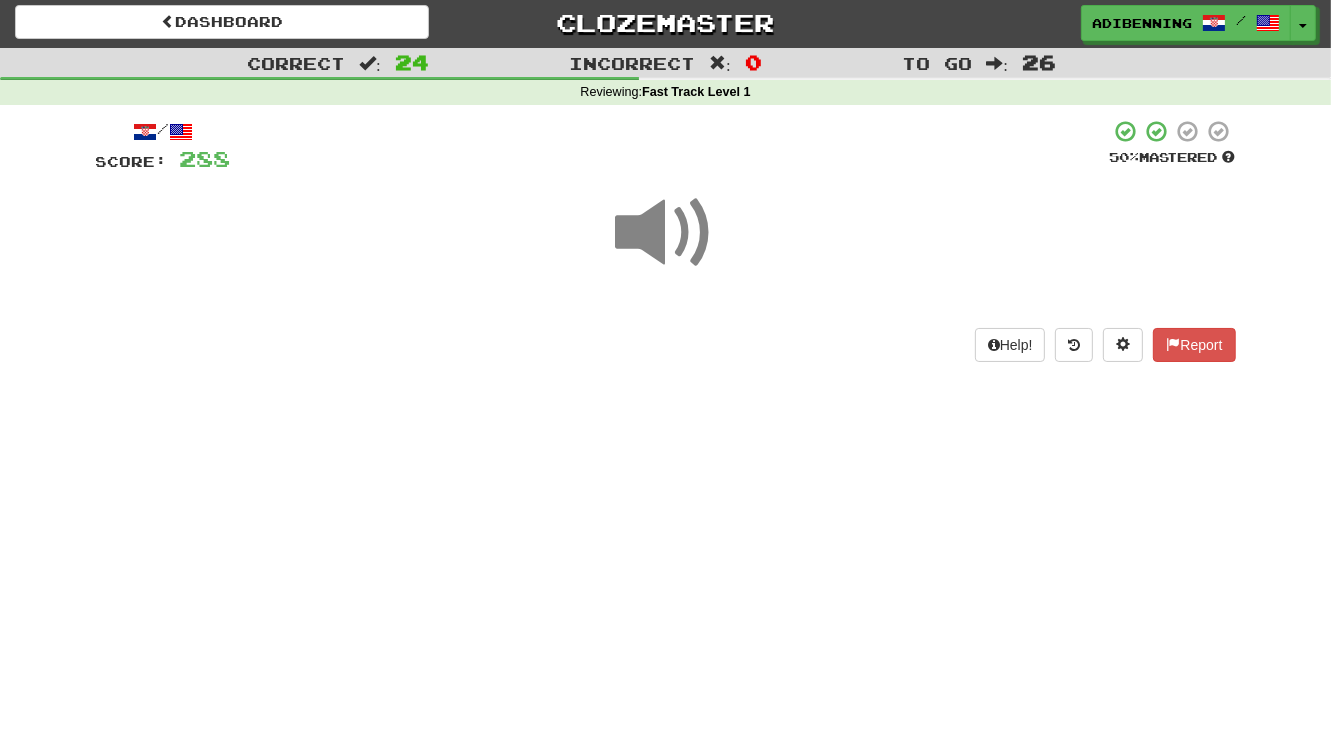 click at bounding box center [666, 233] 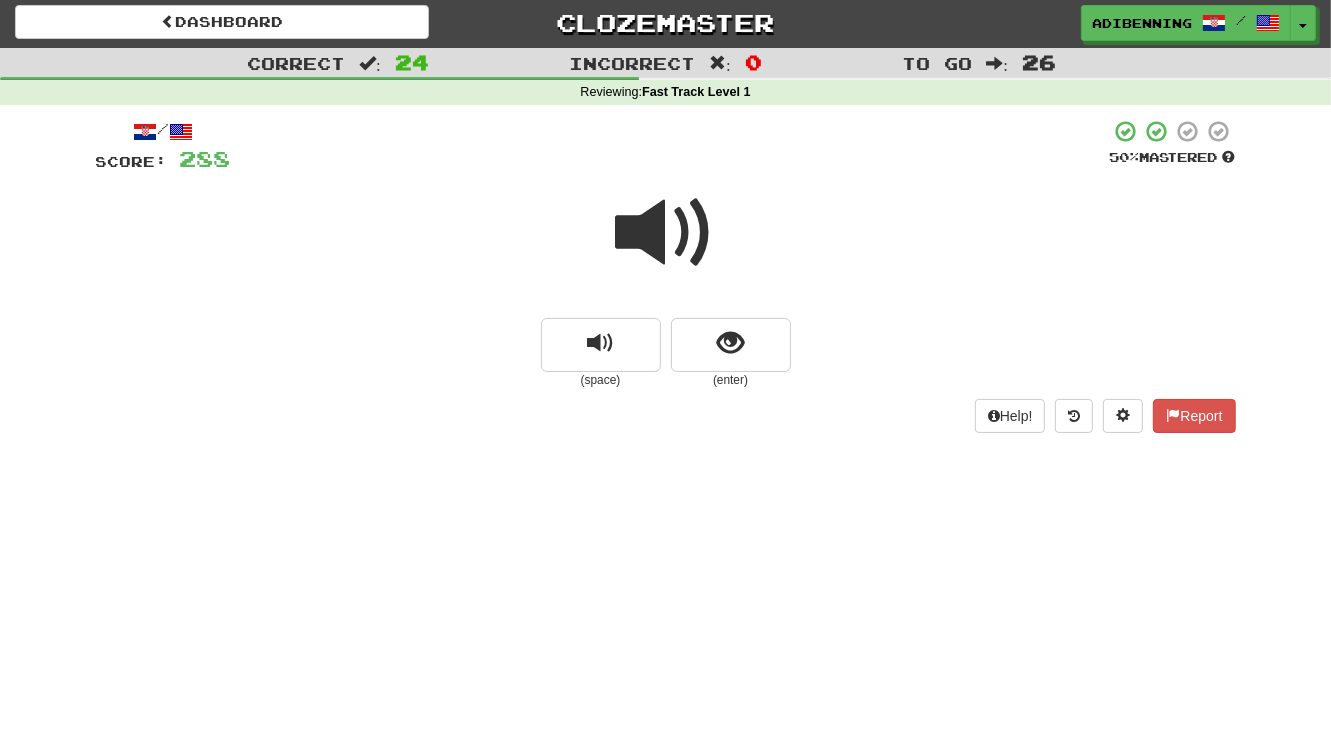 click at bounding box center (666, 233) 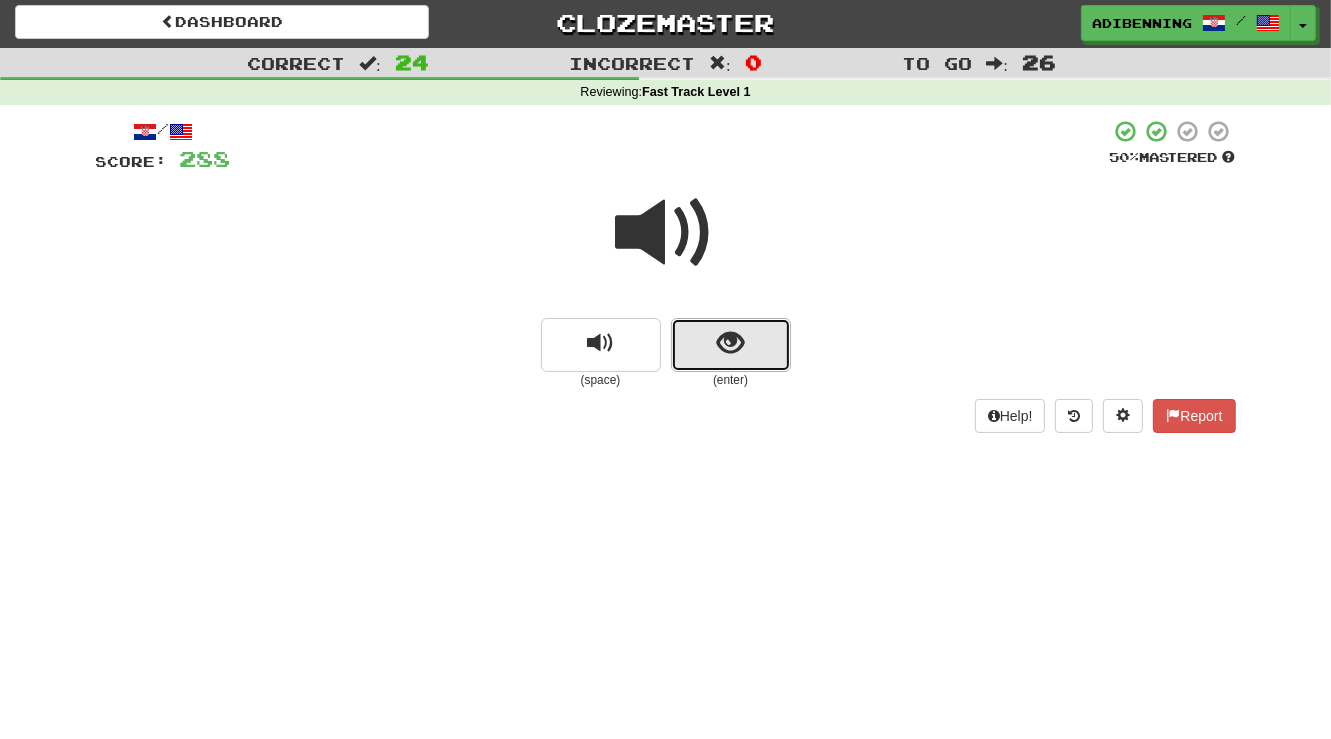 click at bounding box center [730, 343] 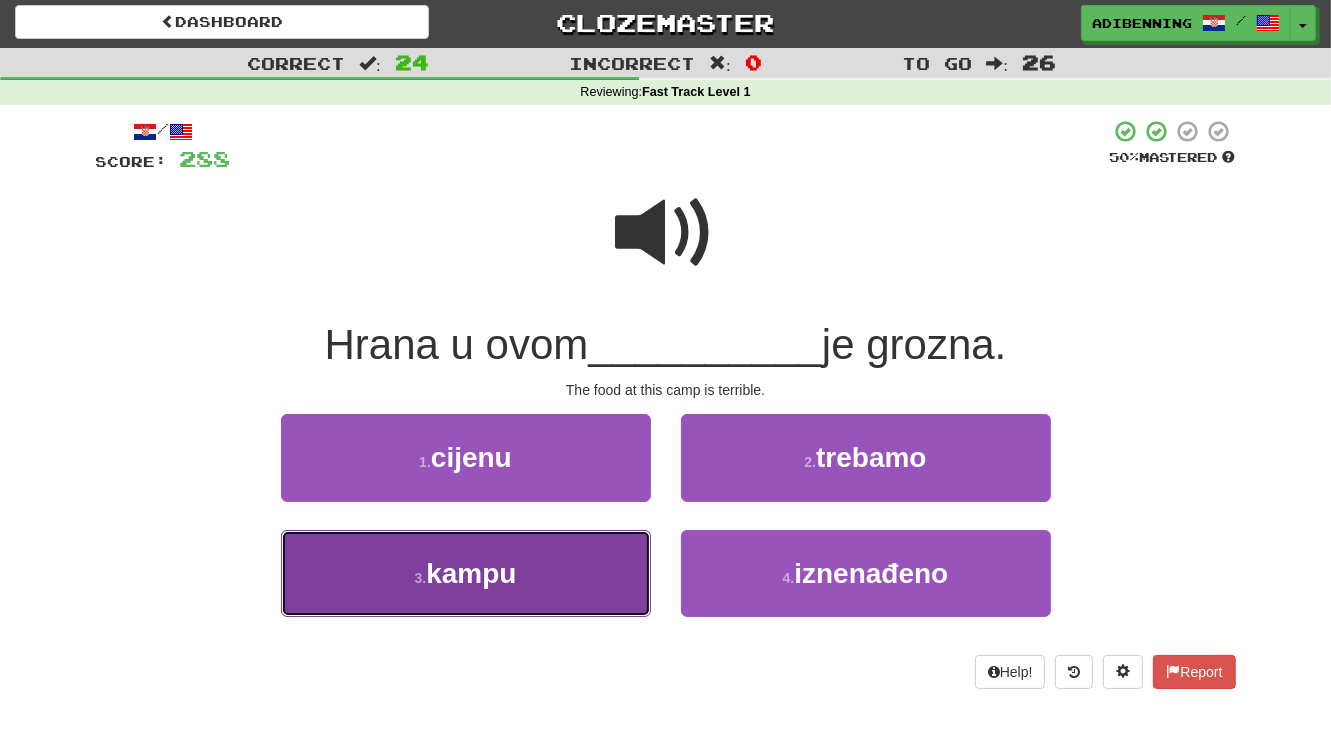 click on "3 .  kampu" at bounding box center [466, 573] 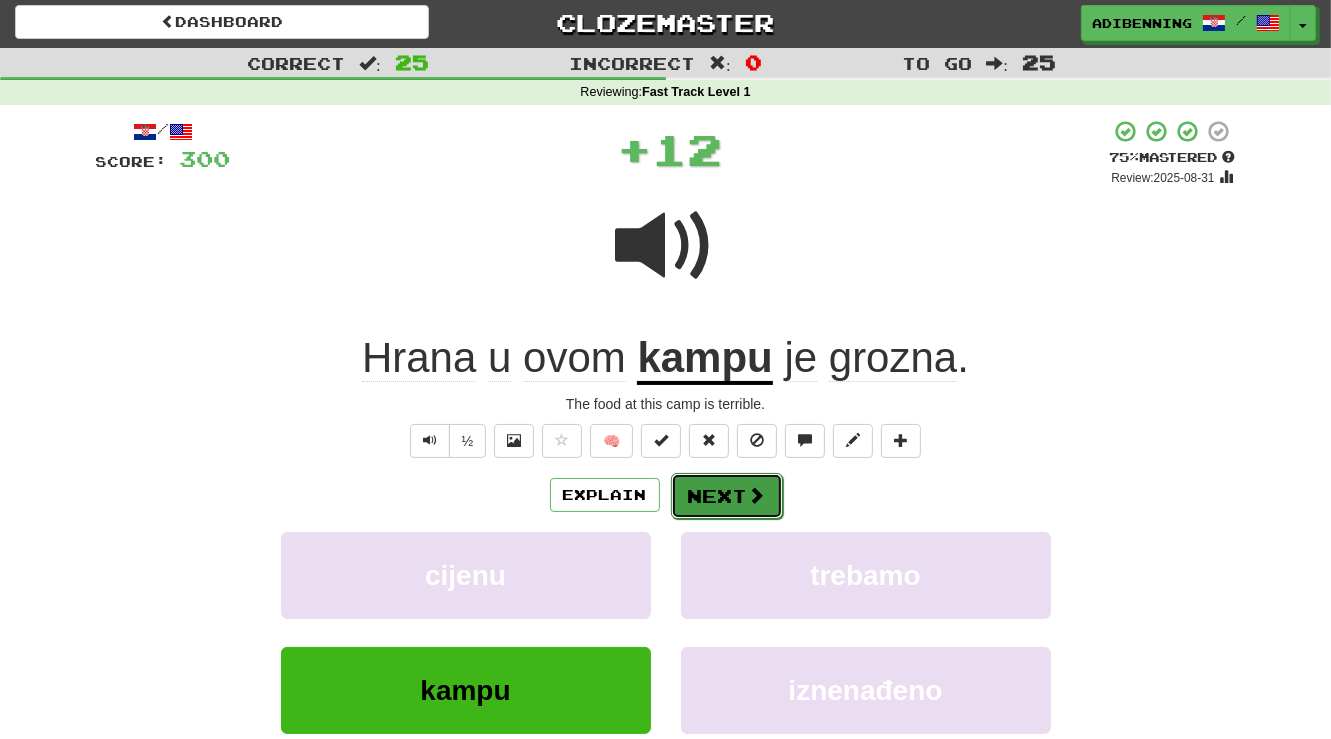 click on "Next" at bounding box center [727, 496] 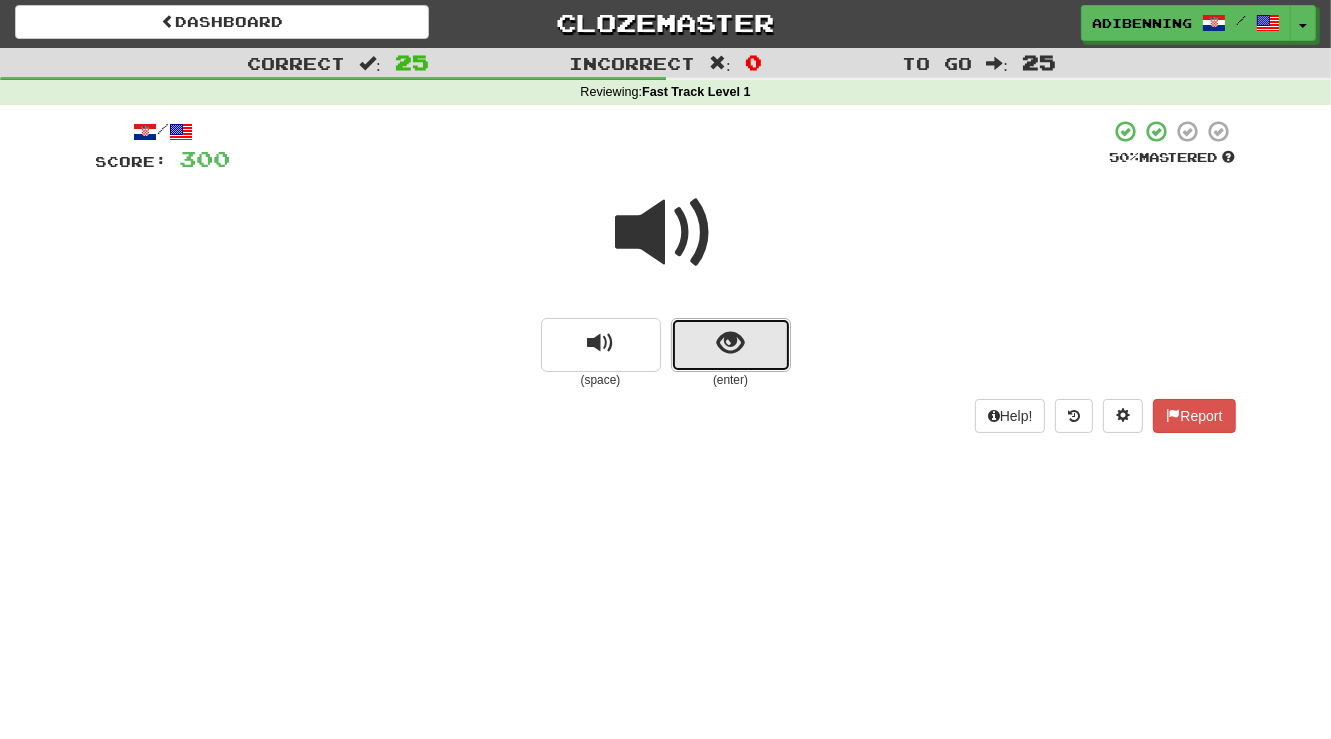 click at bounding box center (730, 343) 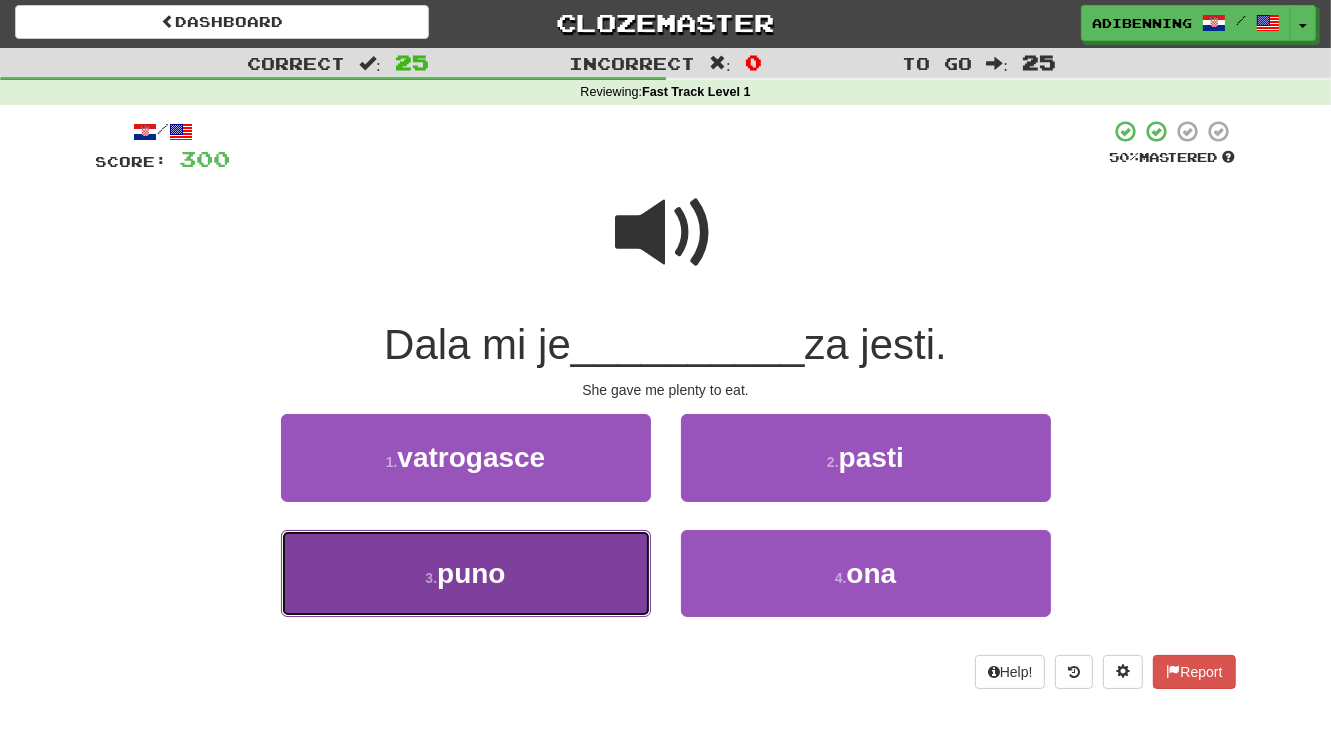 click on "3 .  puno" at bounding box center [466, 573] 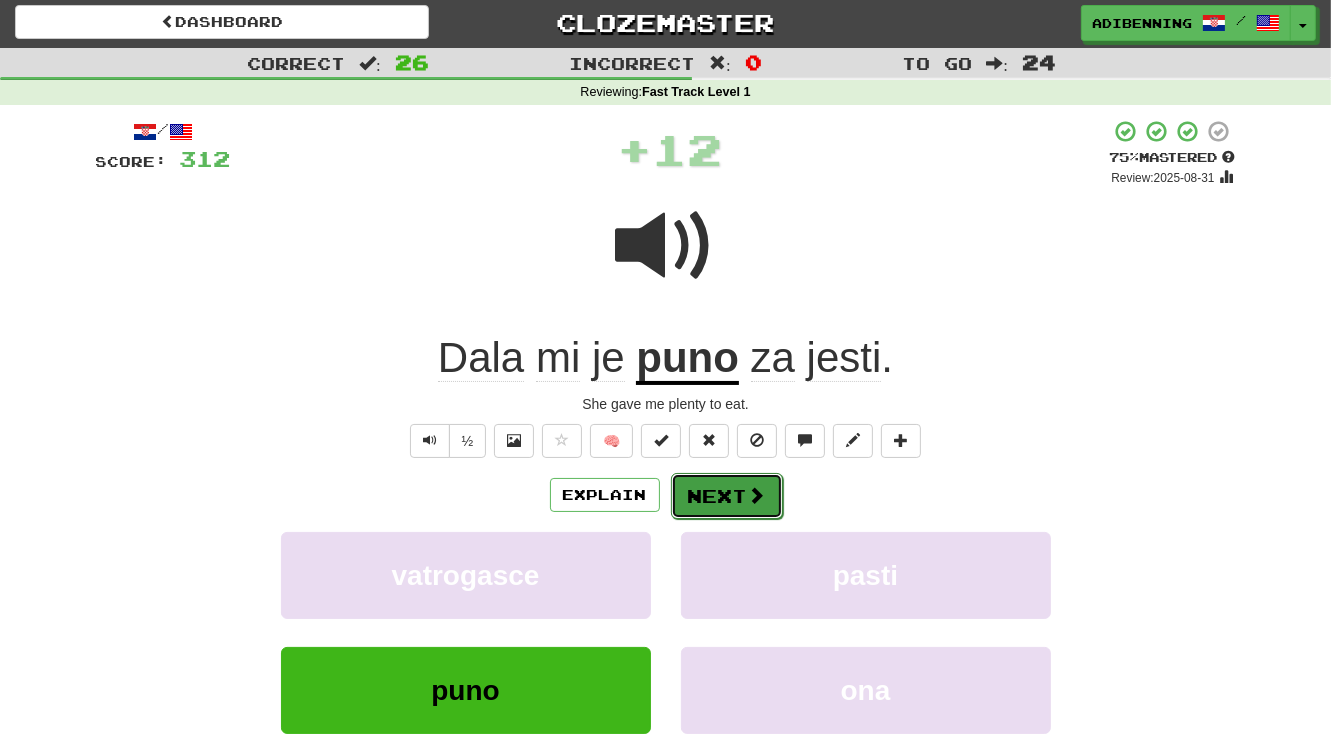 click at bounding box center [757, 495] 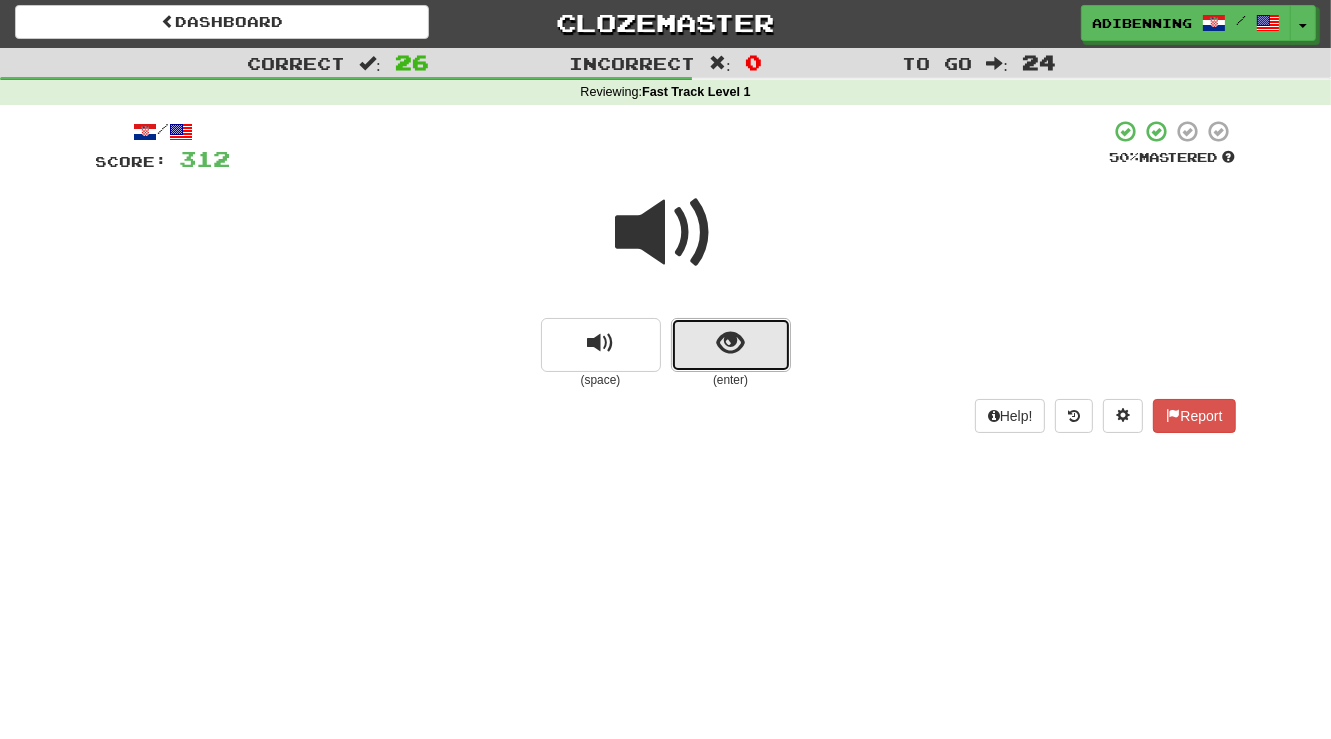 click at bounding box center (730, 343) 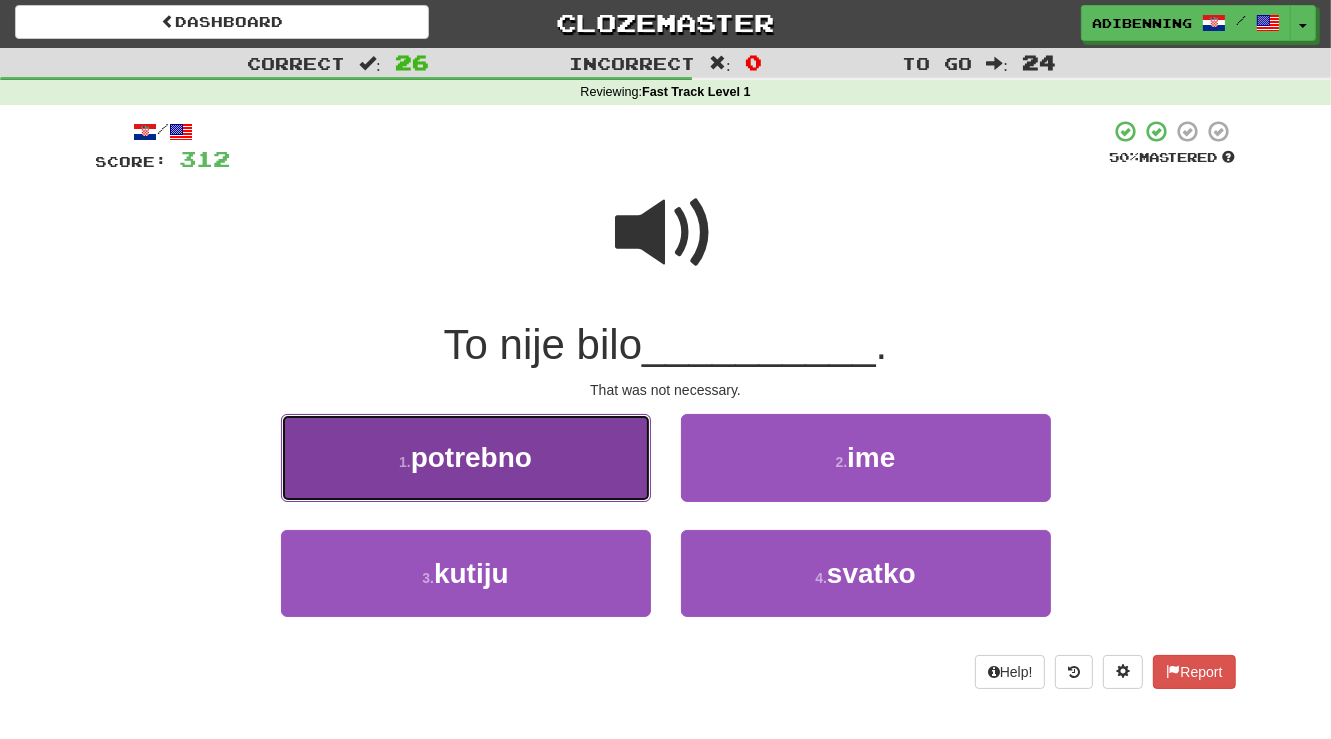 click on "1 .  potrebno" at bounding box center [466, 457] 